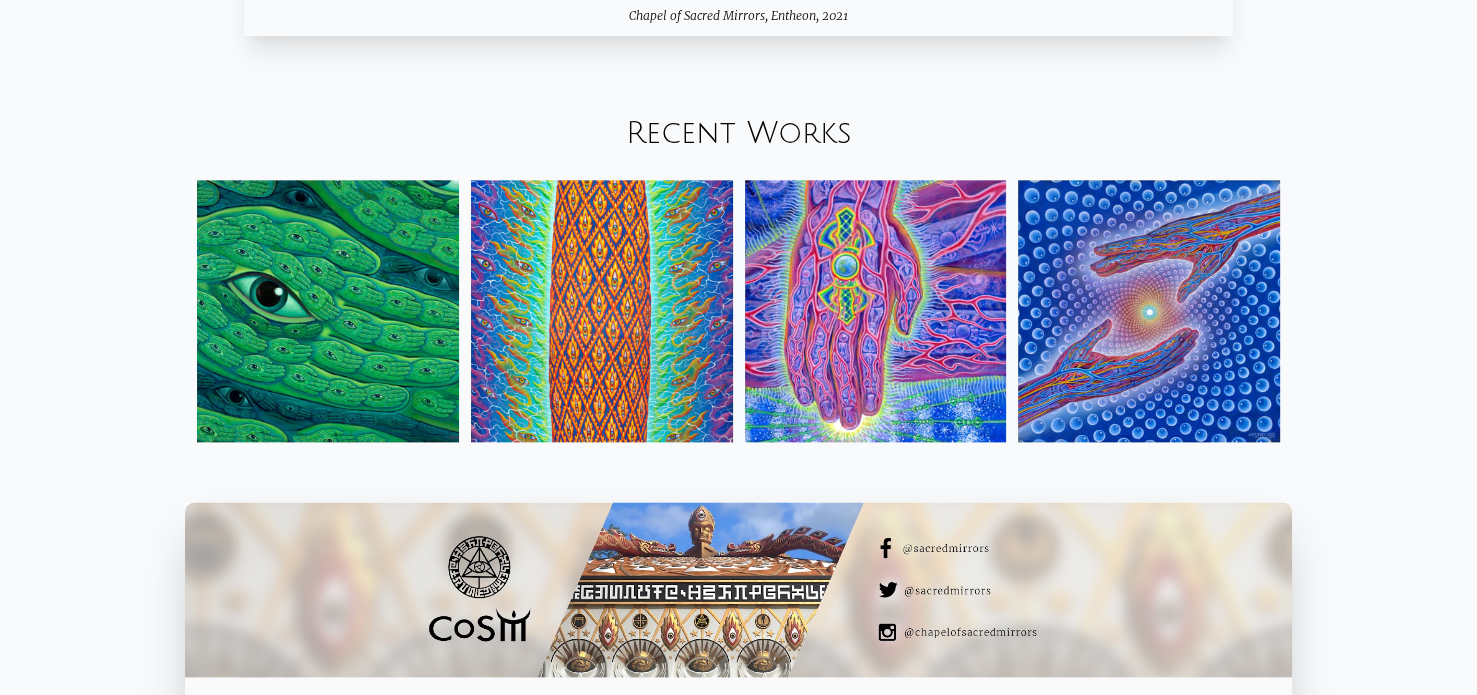scroll, scrollTop: 2324, scrollLeft: 0, axis: vertical 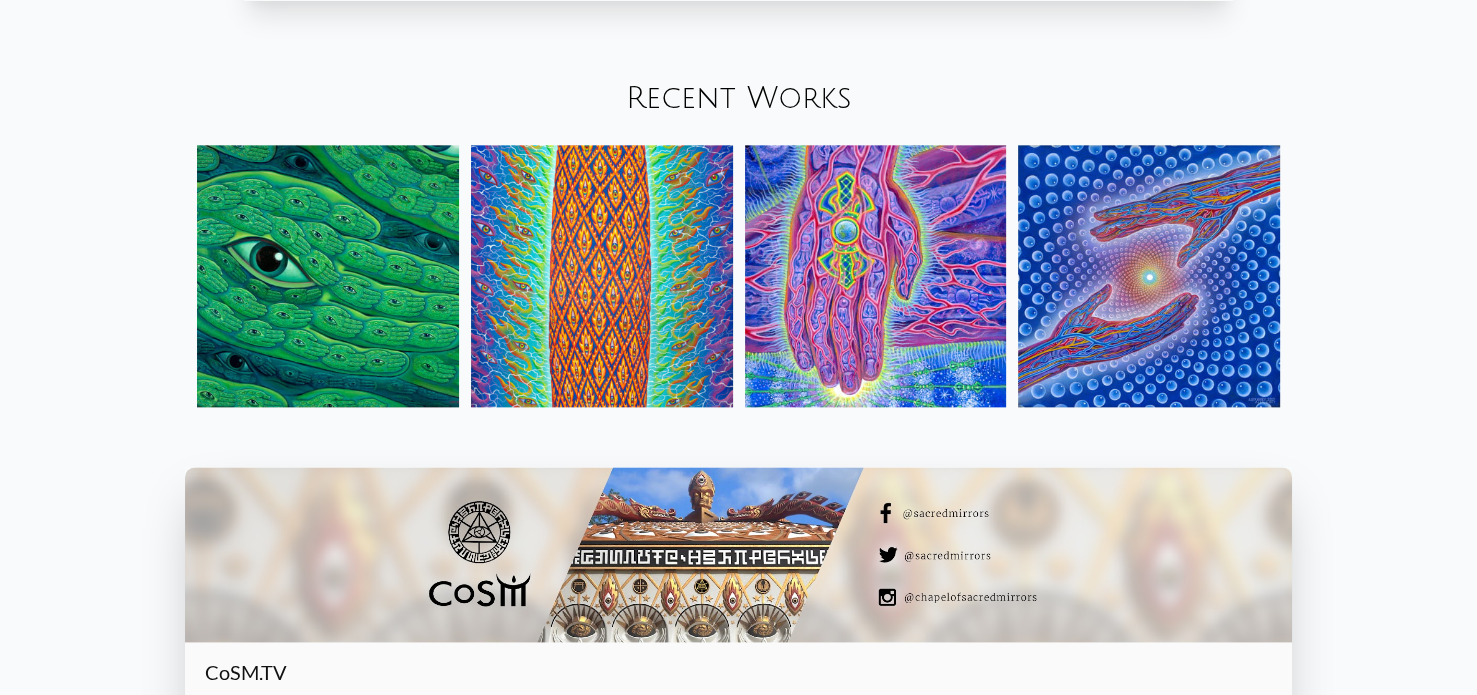 click at bounding box center [1149, 276] 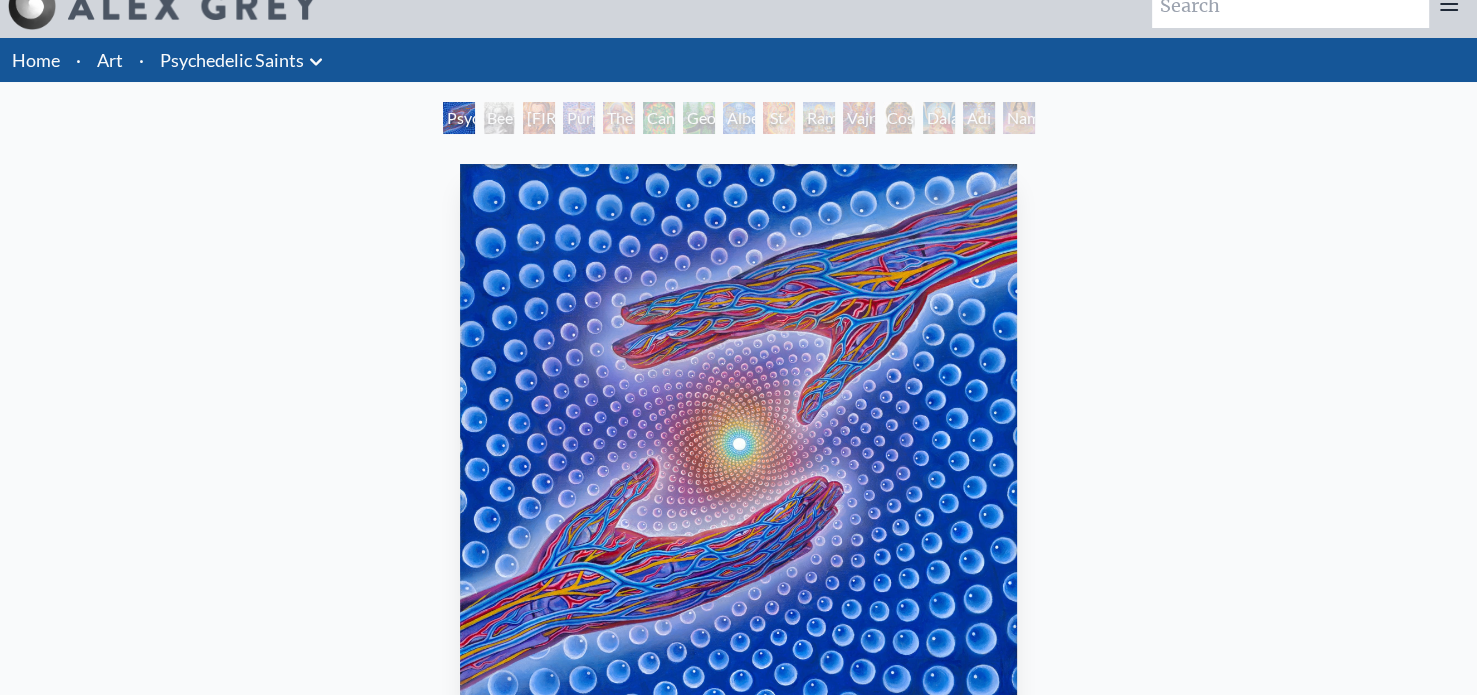 scroll, scrollTop: 0, scrollLeft: 0, axis: both 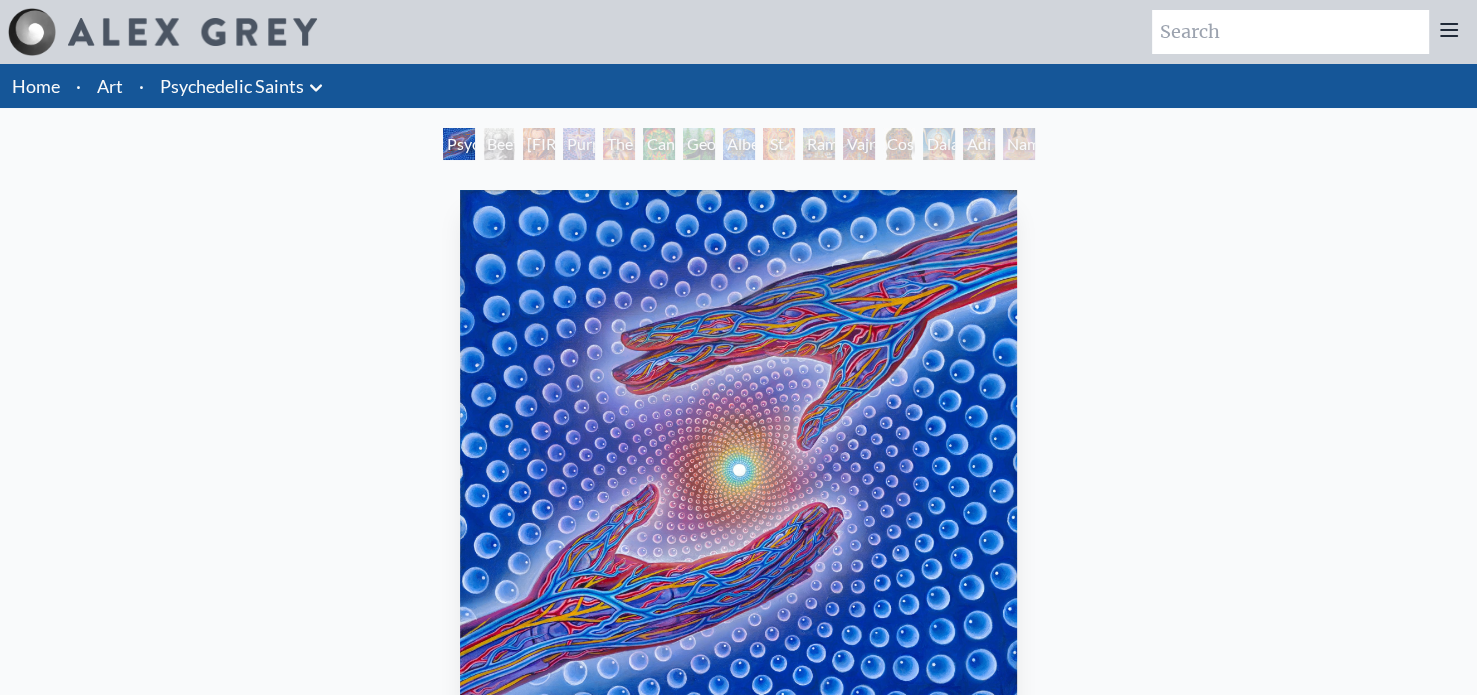 click on "Purple Jesus" at bounding box center [579, 144] 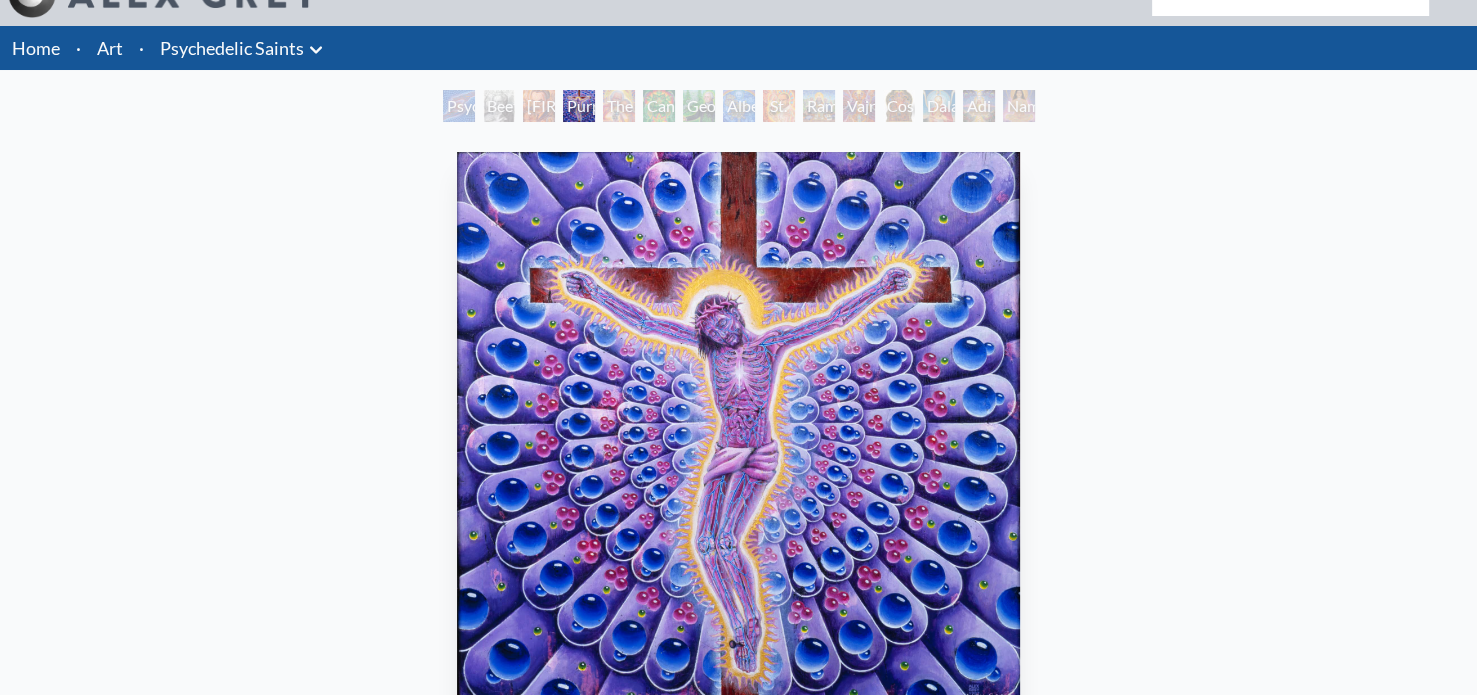 scroll, scrollTop: 0, scrollLeft: 0, axis: both 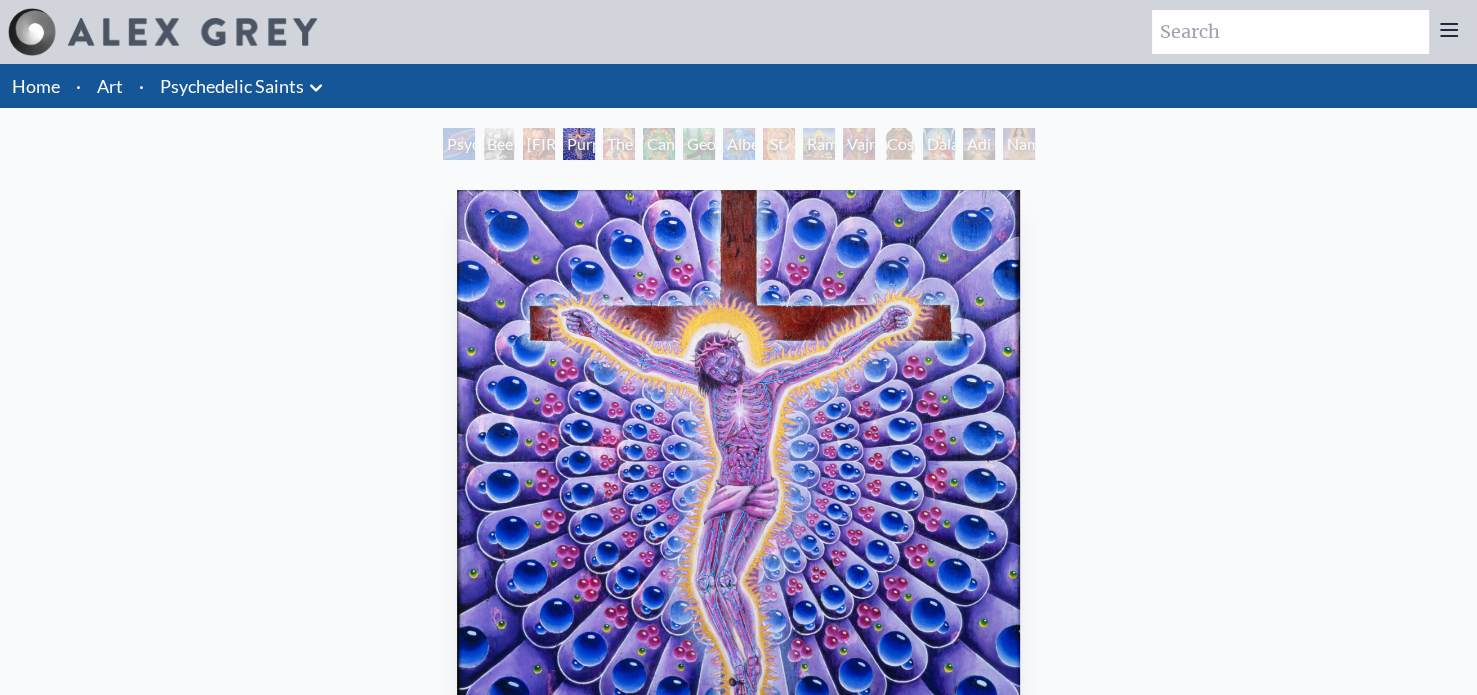 click on "Ram Dass" at bounding box center [819, 144] 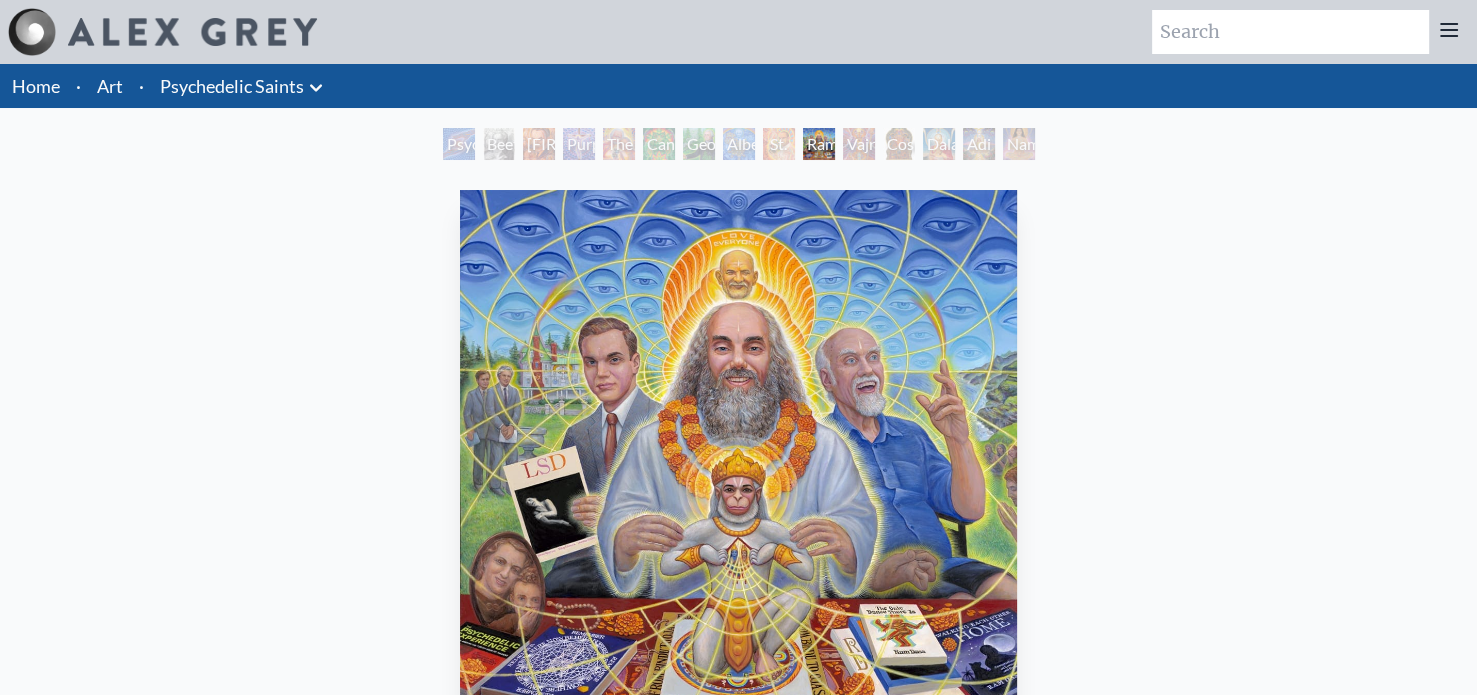 click on "George Washington - Hemp Farmer" at bounding box center [699, 144] 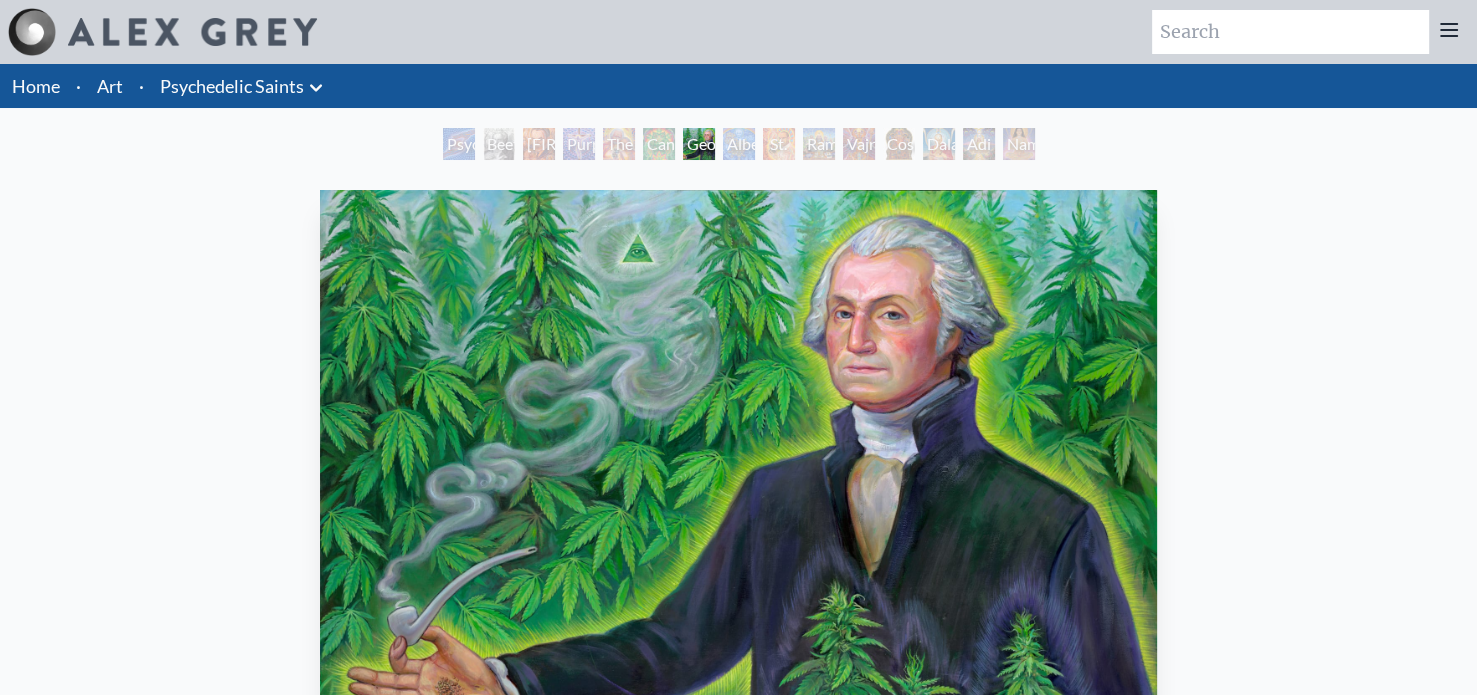 click on "Stanislav Grof M.D., Cartographer of Consciousness" at bounding box center (539, 144) 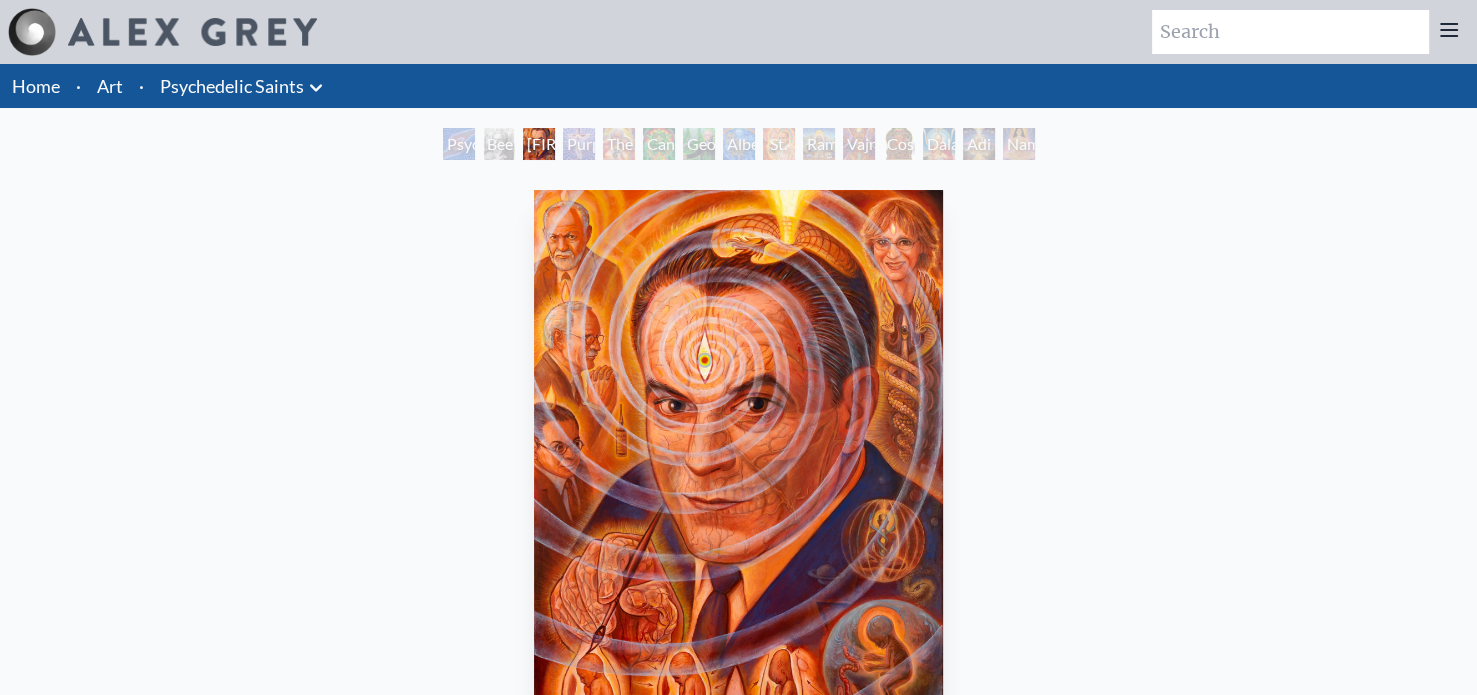 click on "Namaste" at bounding box center (1019, 144) 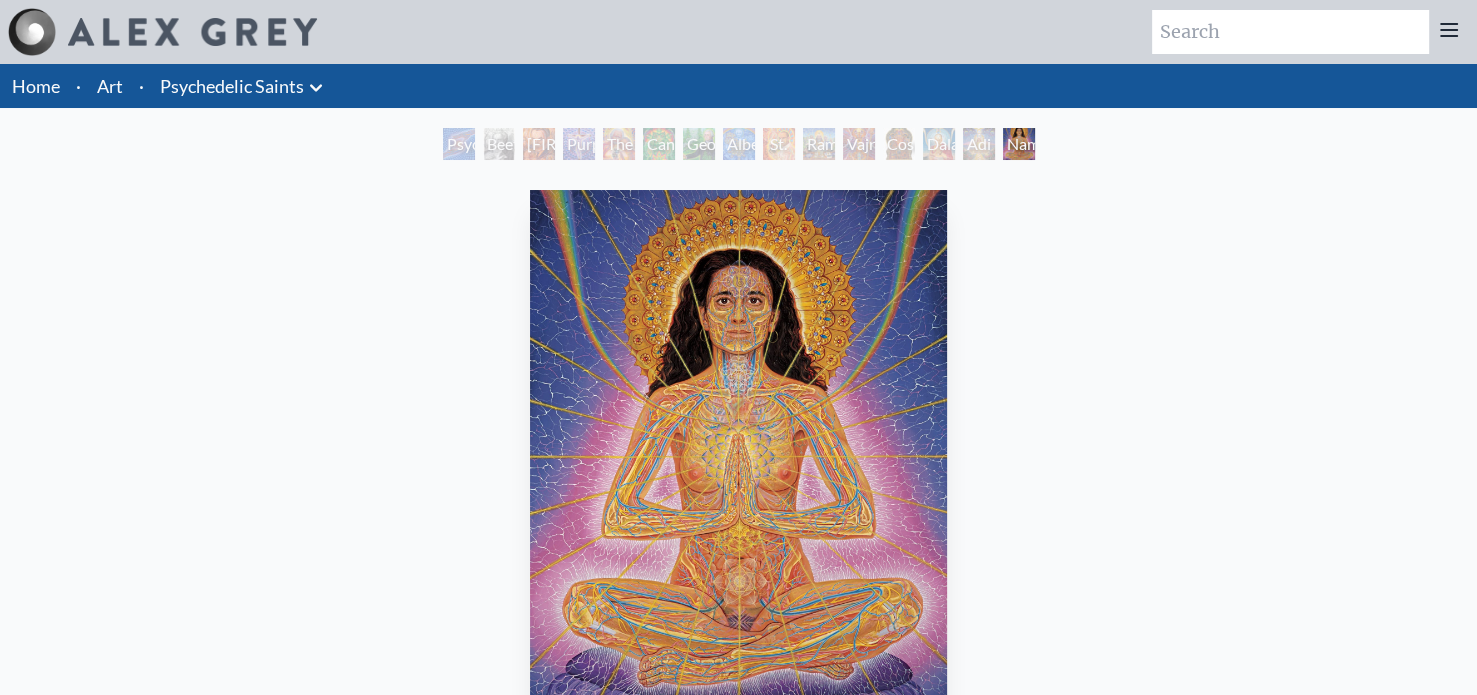 click on "Adi Da" at bounding box center [979, 144] 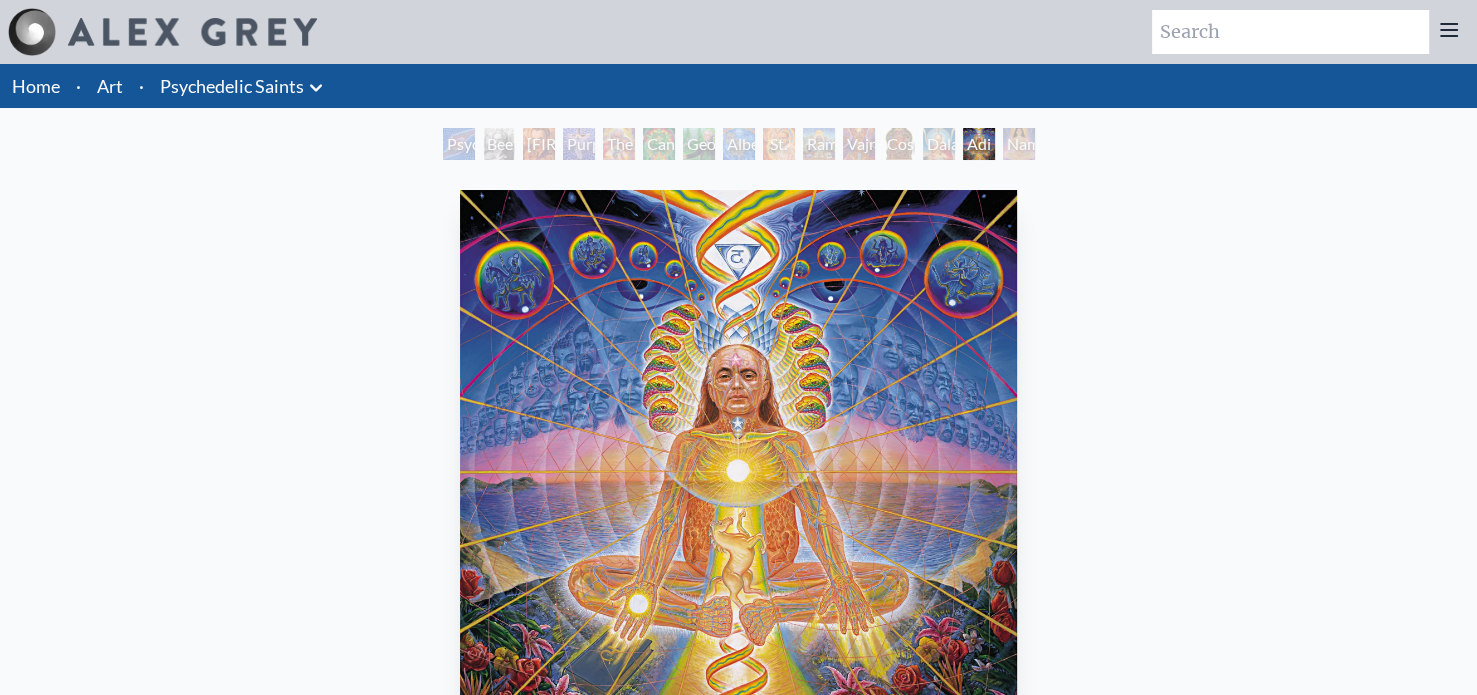 click on "Dalai Lama" at bounding box center (939, 144) 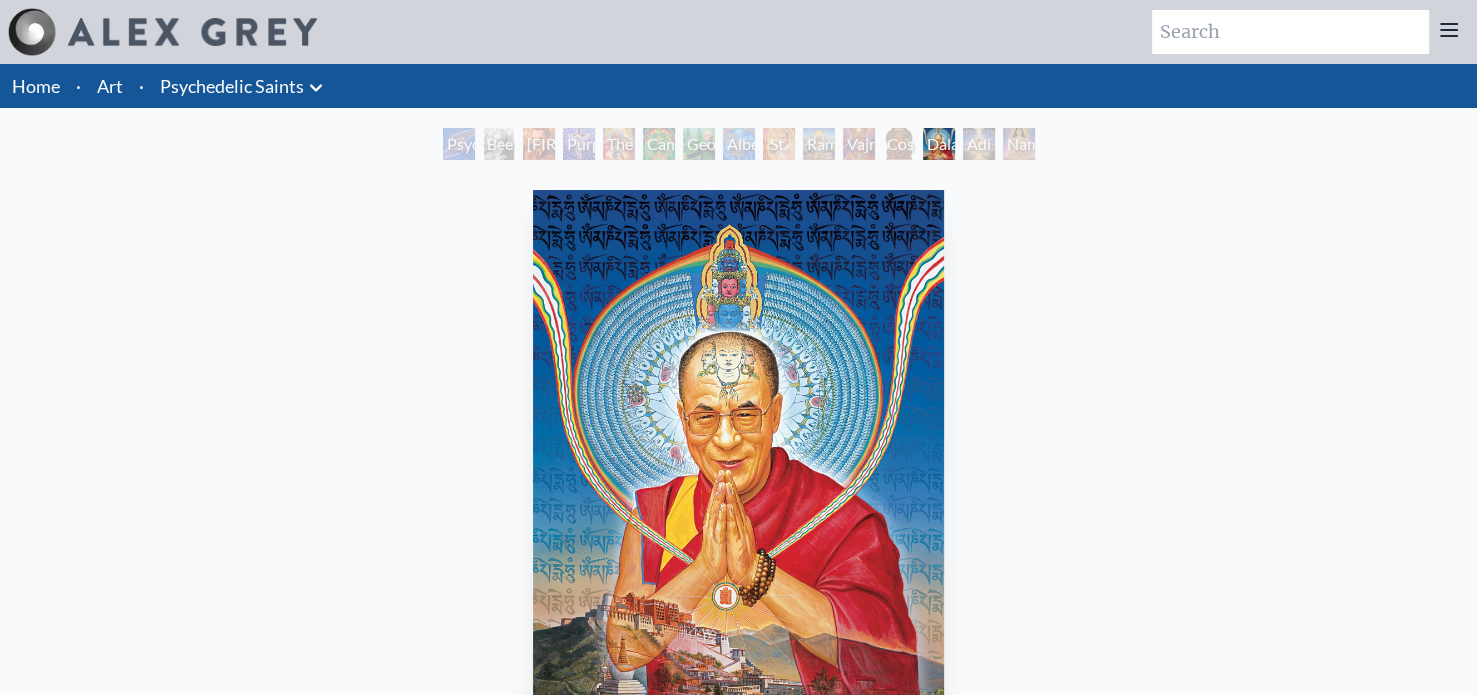 click on "Cosmic Christ" at bounding box center [899, 144] 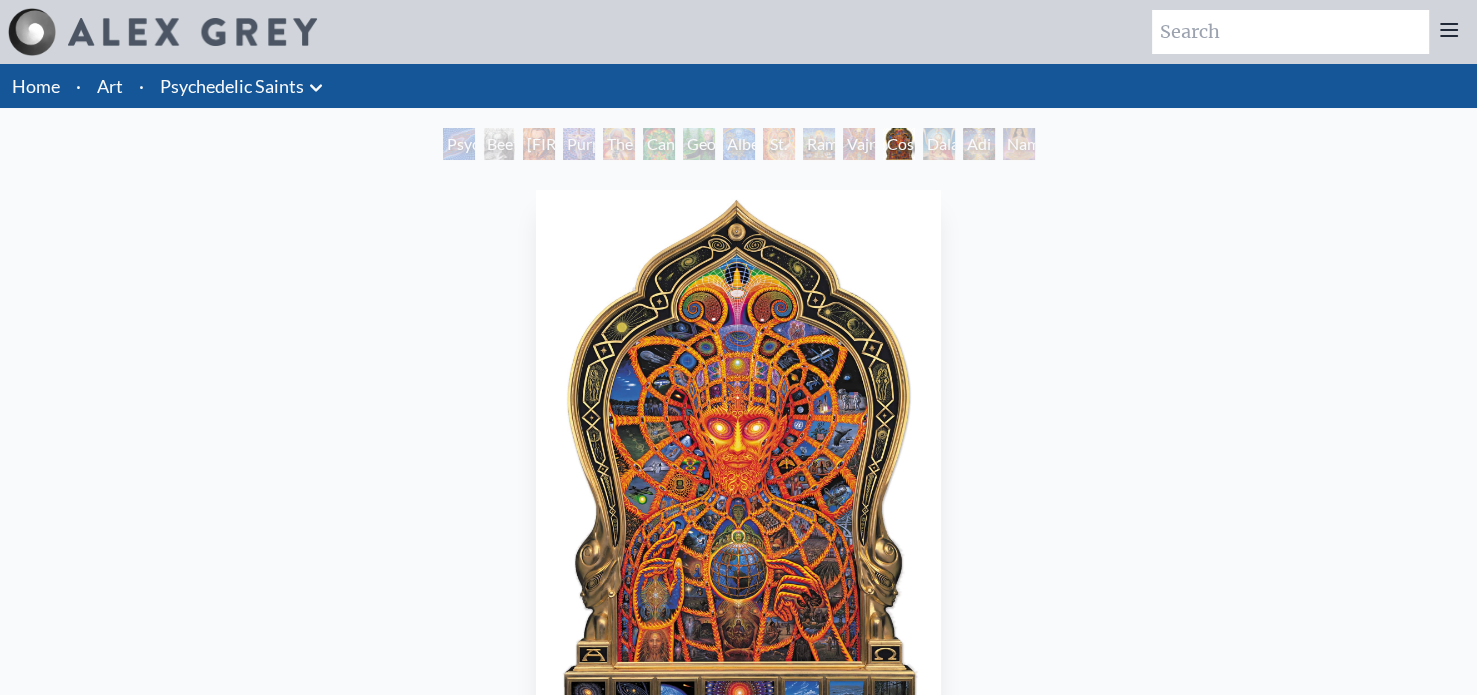 click on "Ram Dass" at bounding box center [819, 144] 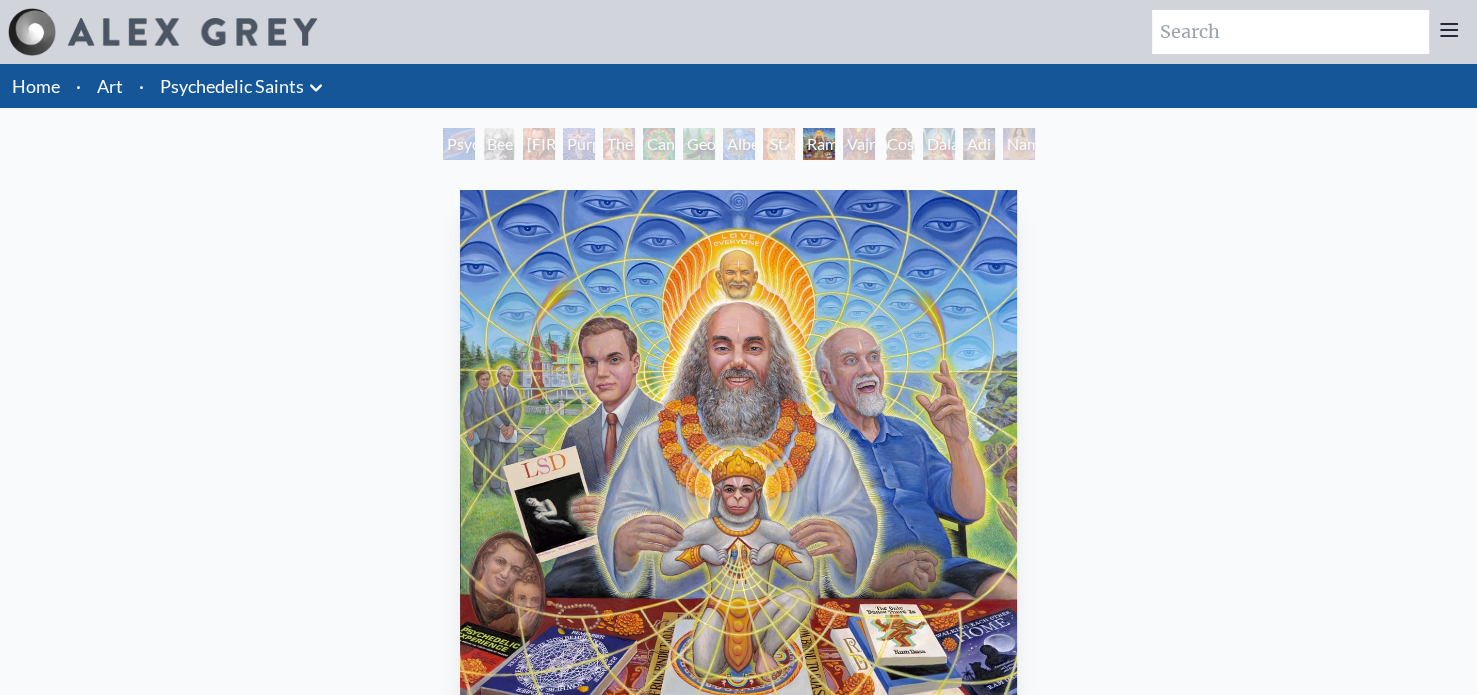 click on "St. Albert & The LSD Revelation Revolution" at bounding box center (779, 144) 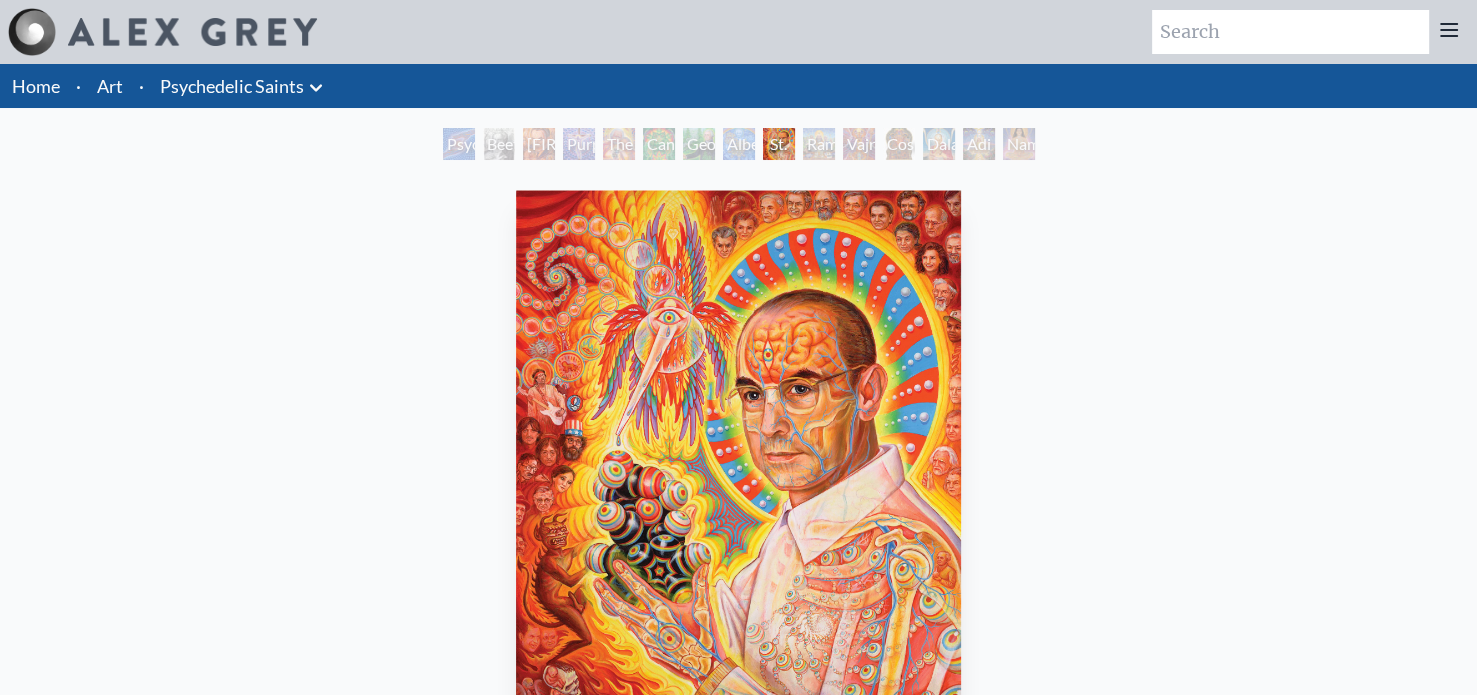 click on "The Shulgins and their Alchemical Angels" at bounding box center (619, 144) 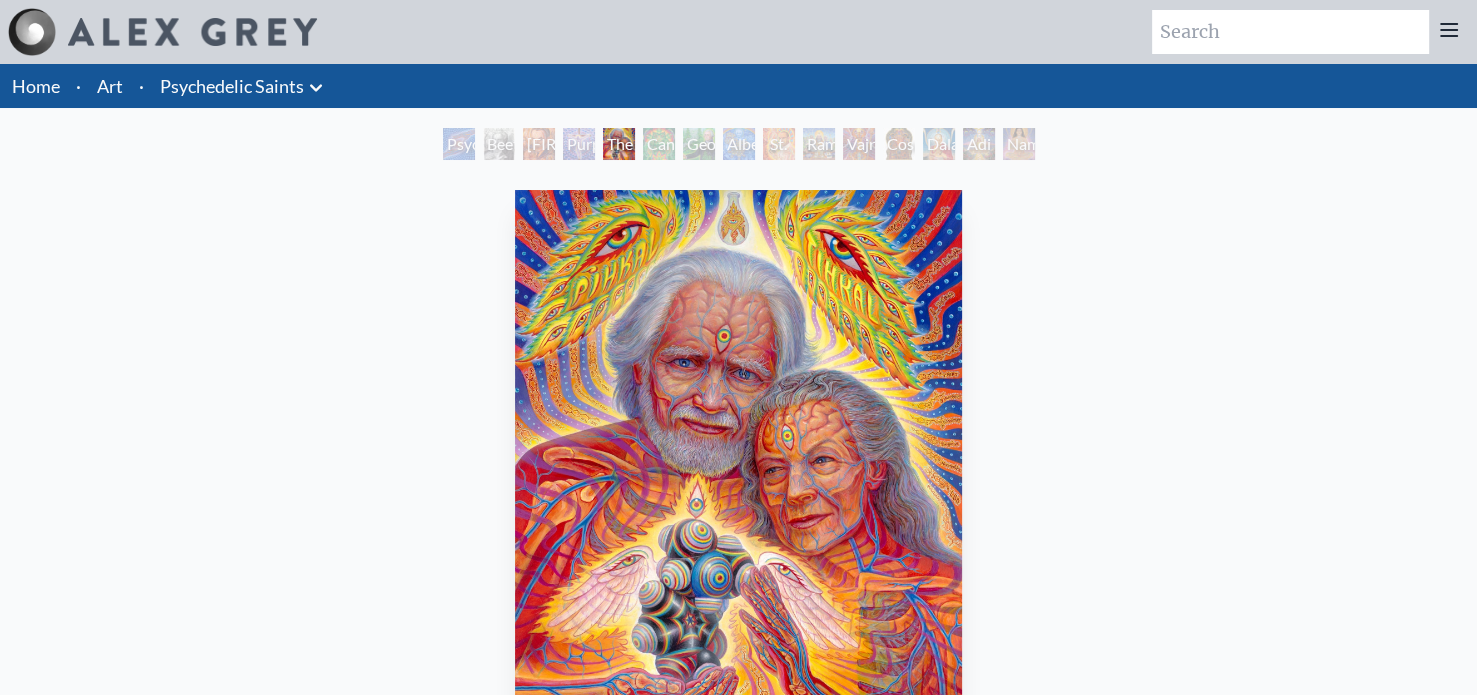 click on "Art" at bounding box center [110, 86] 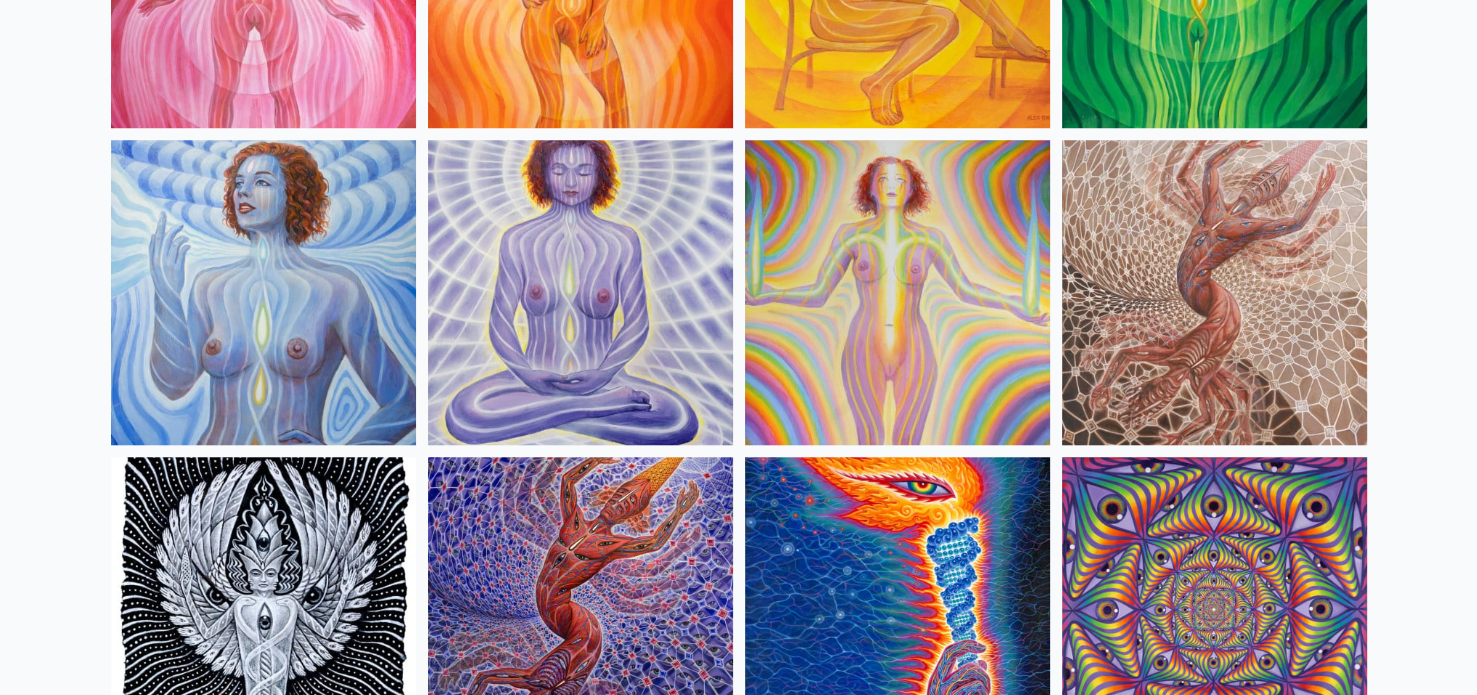 scroll, scrollTop: 1800, scrollLeft: 0, axis: vertical 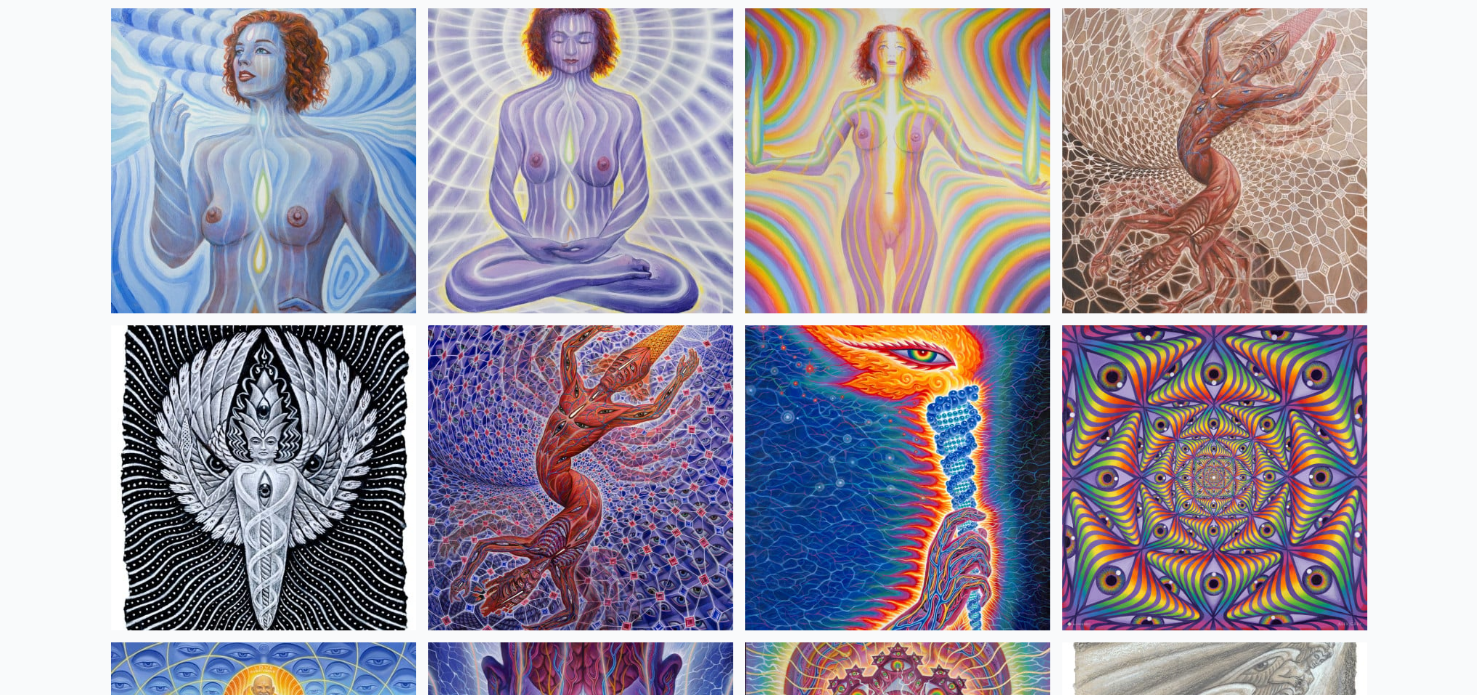 click at bounding box center (263, 160) 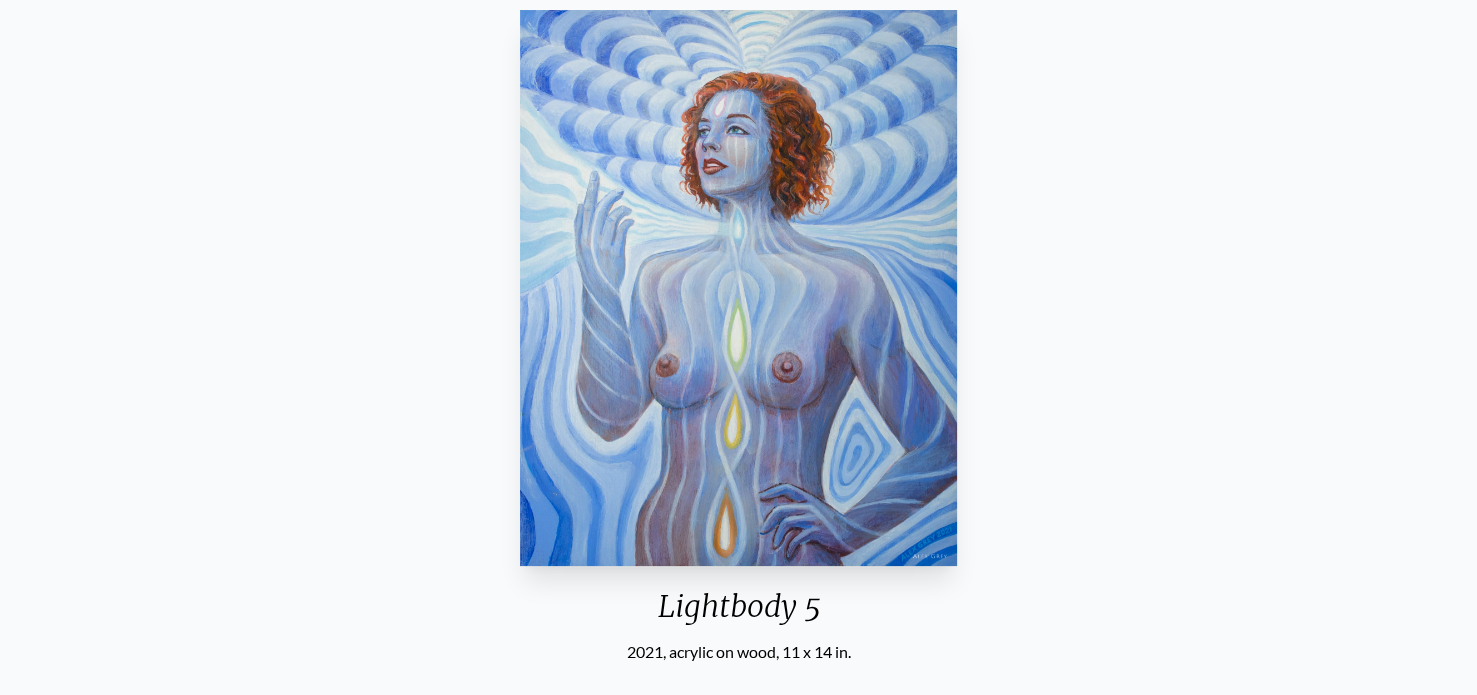 scroll, scrollTop: 100, scrollLeft: 0, axis: vertical 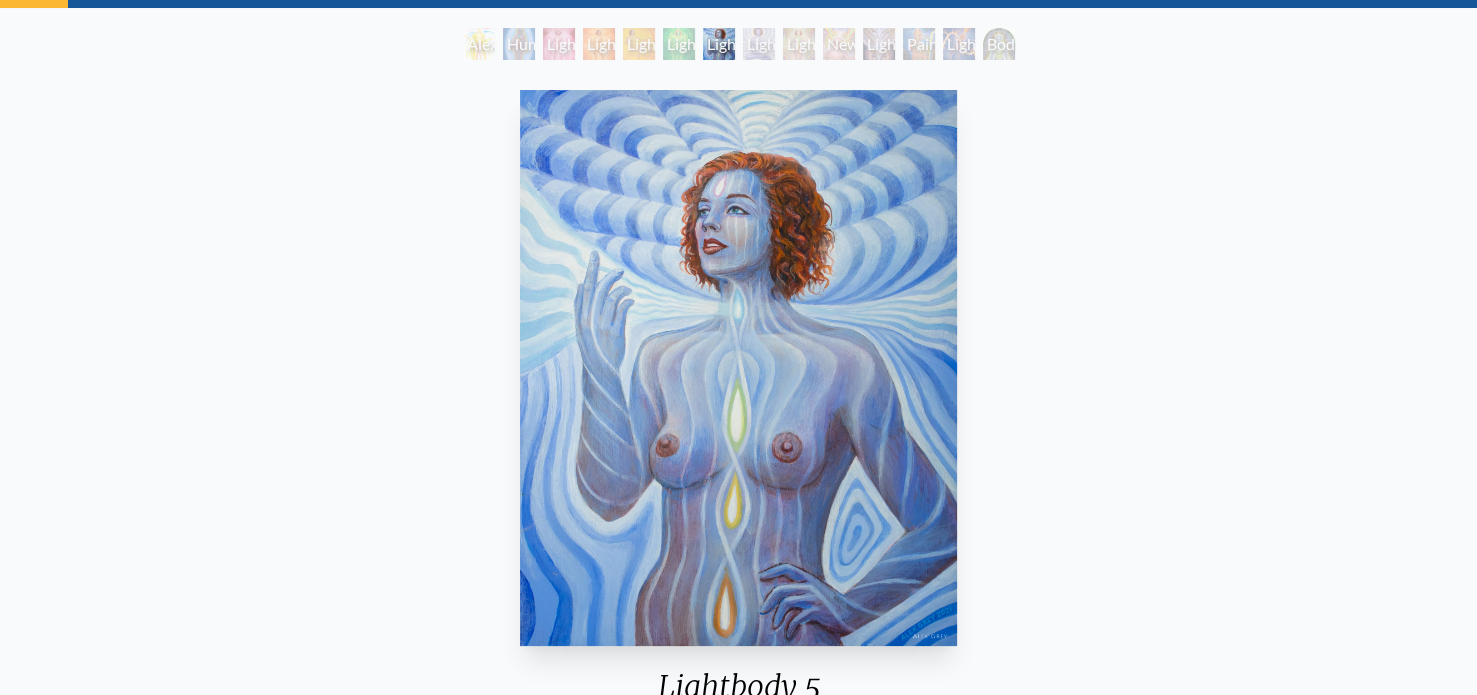 click on "Lightbody 5" at bounding box center [719, 44] 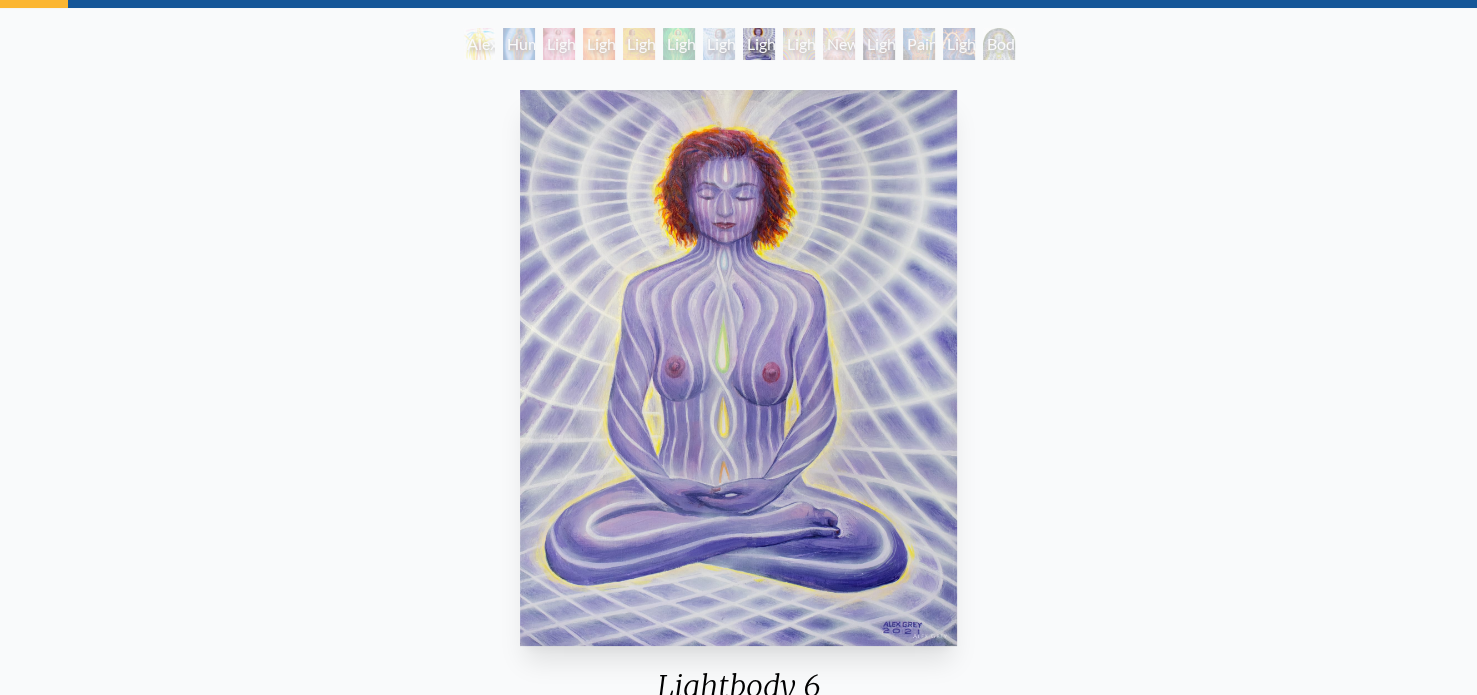 click on "Lightbody 3" at bounding box center [639, 44] 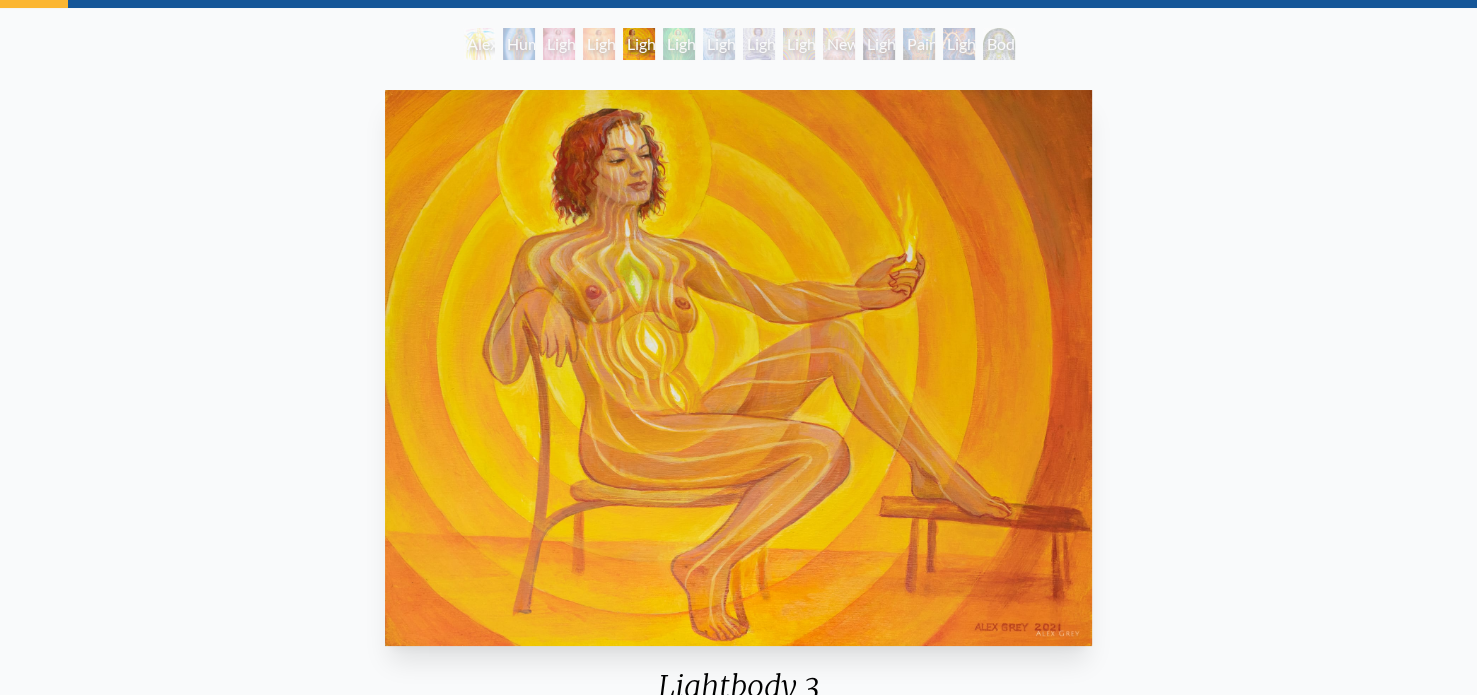 click on "Lightbody 5" at bounding box center [719, 44] 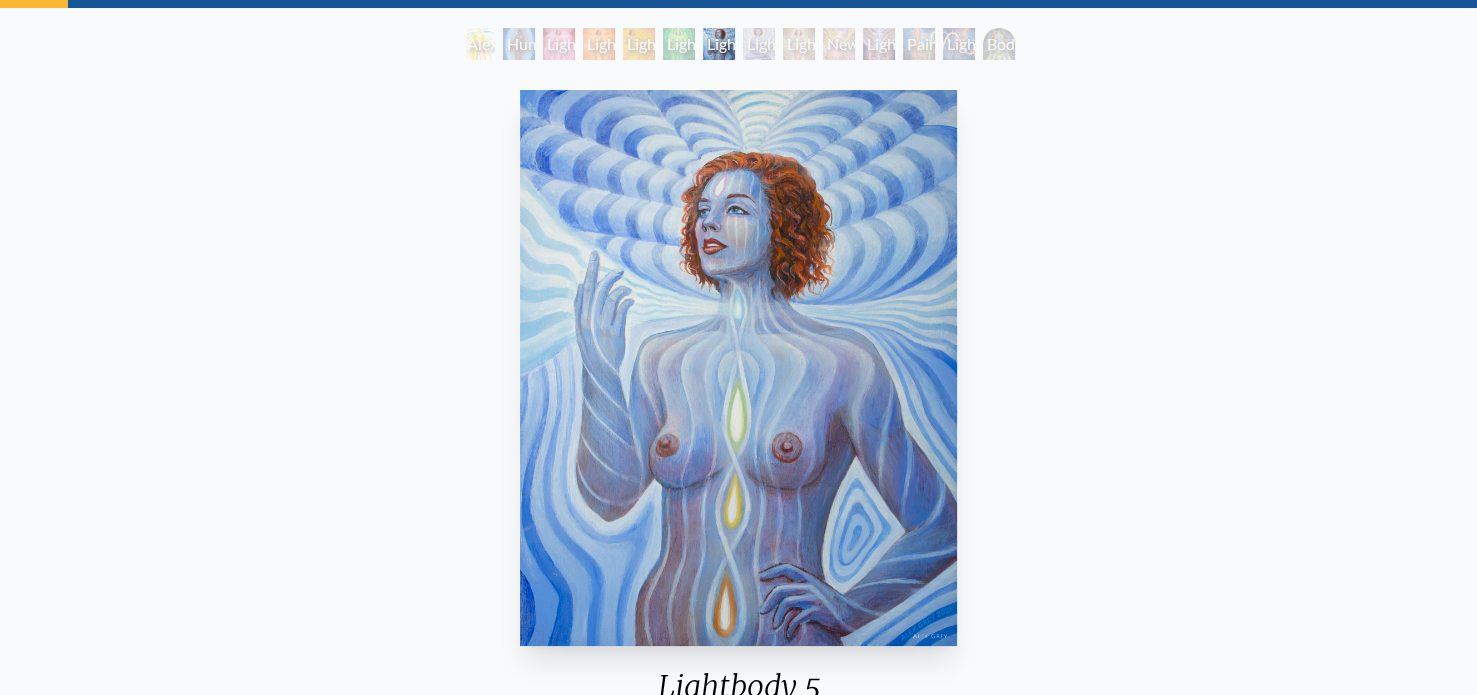 click on "Lightbody 4" at bounding box center [679, 44] 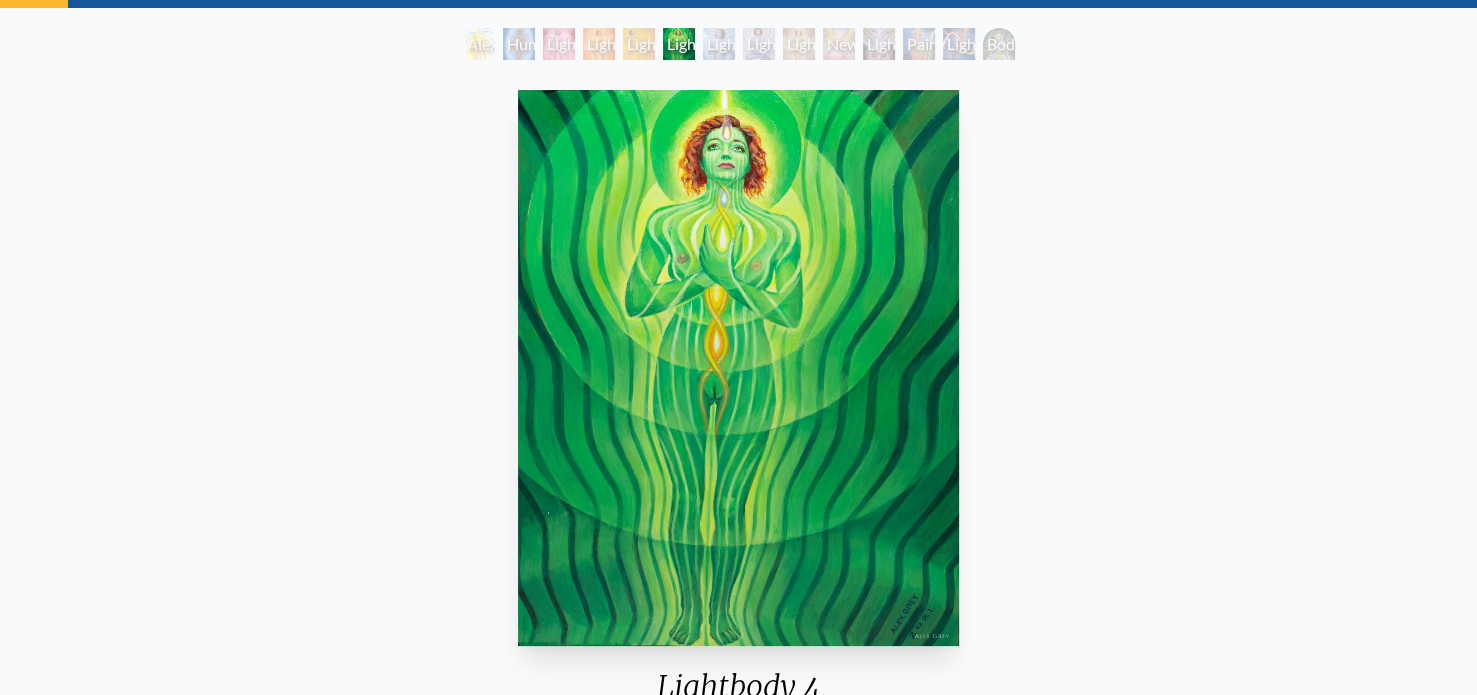 click on "Lightbody 2" at bounding box center (599, 44) 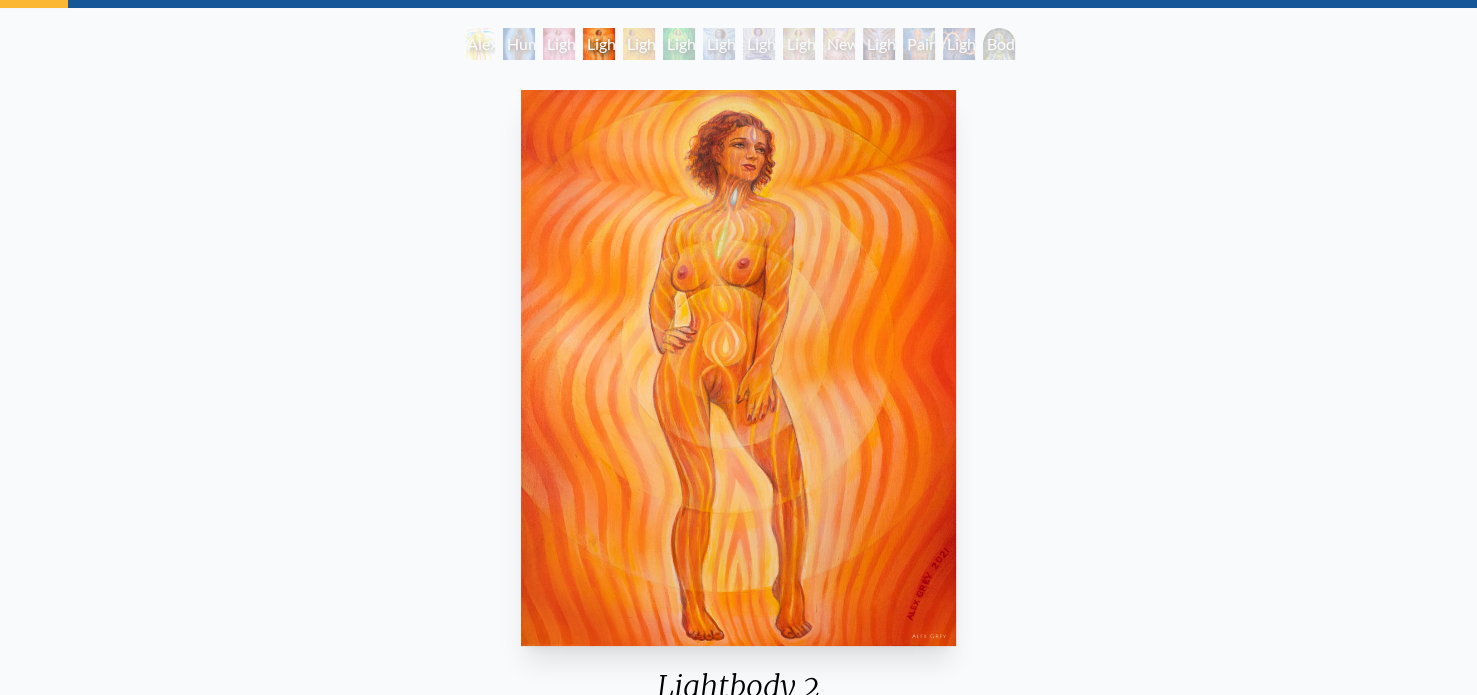 click on "Lightbody 2" at bounding box center (599, 44) 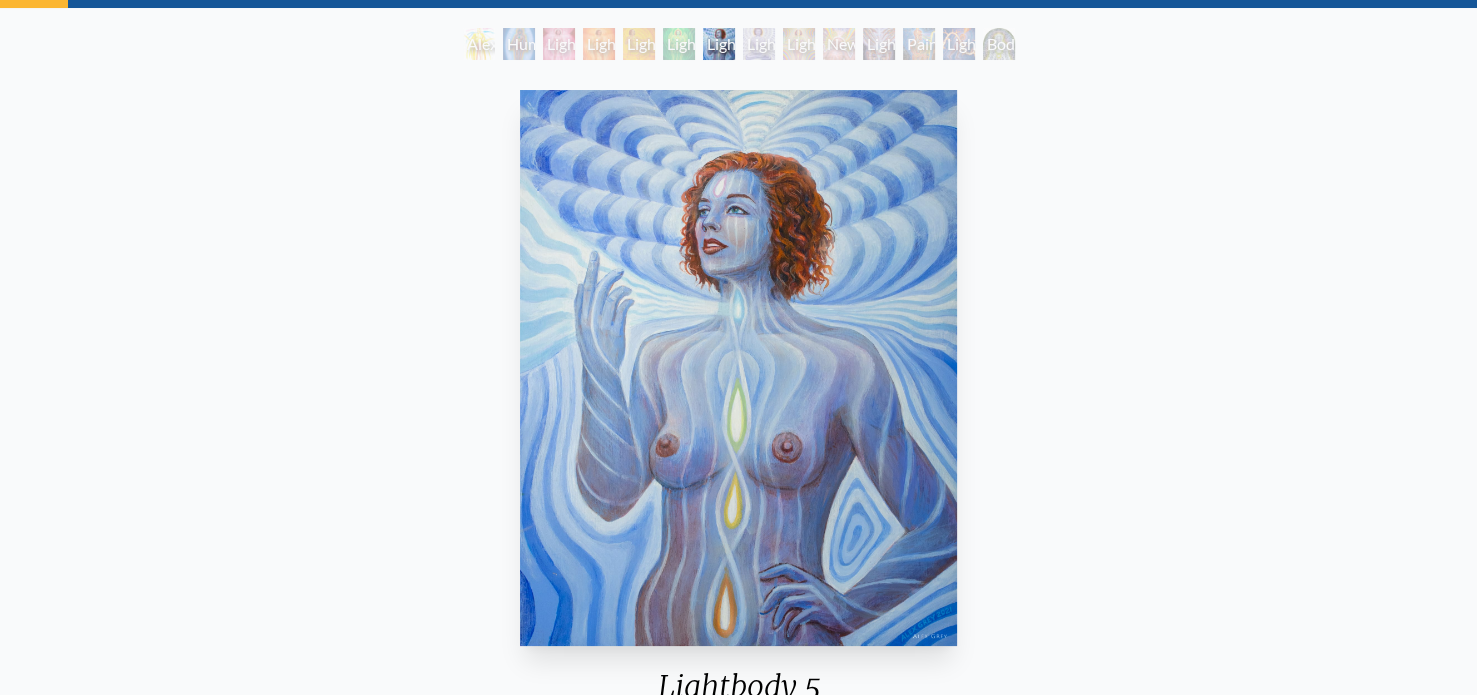 scroll, scrollTop: 0, scrollLeft: 0, axis: both 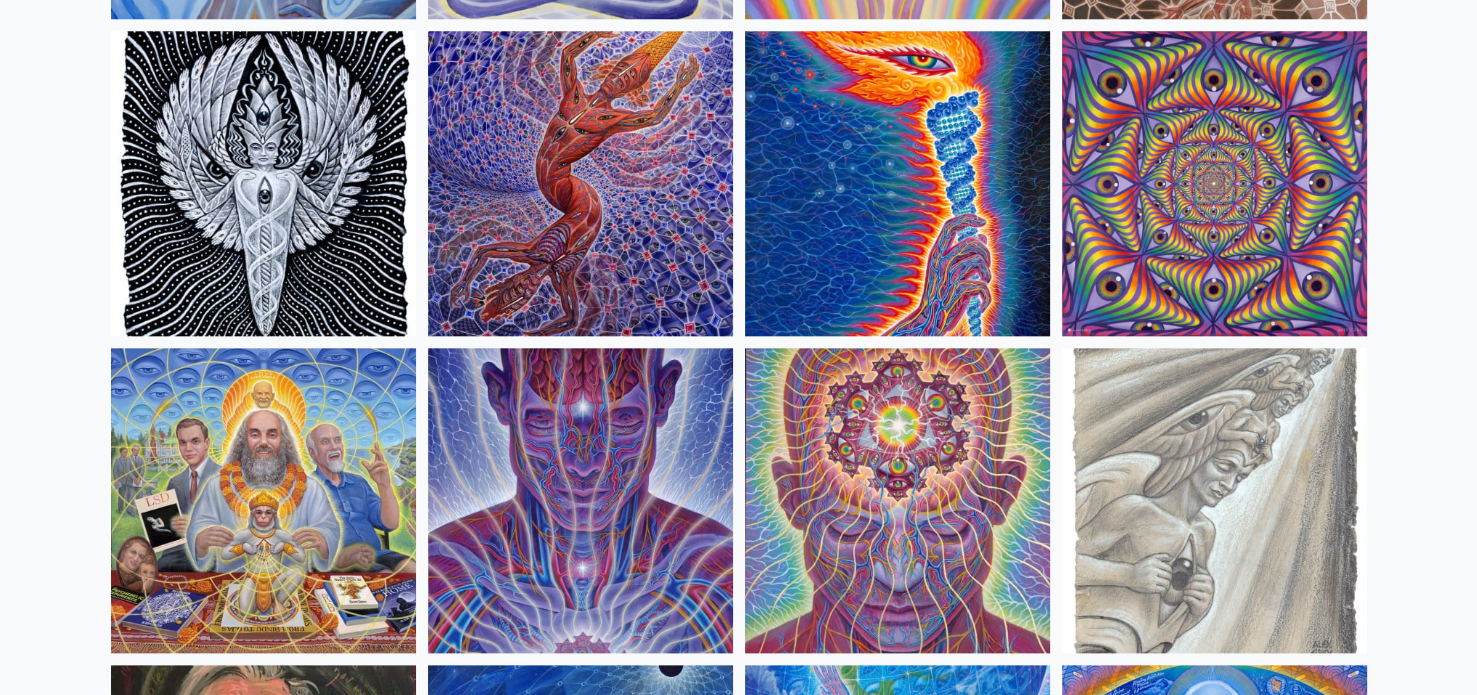 click at bounding box center [897, 183] 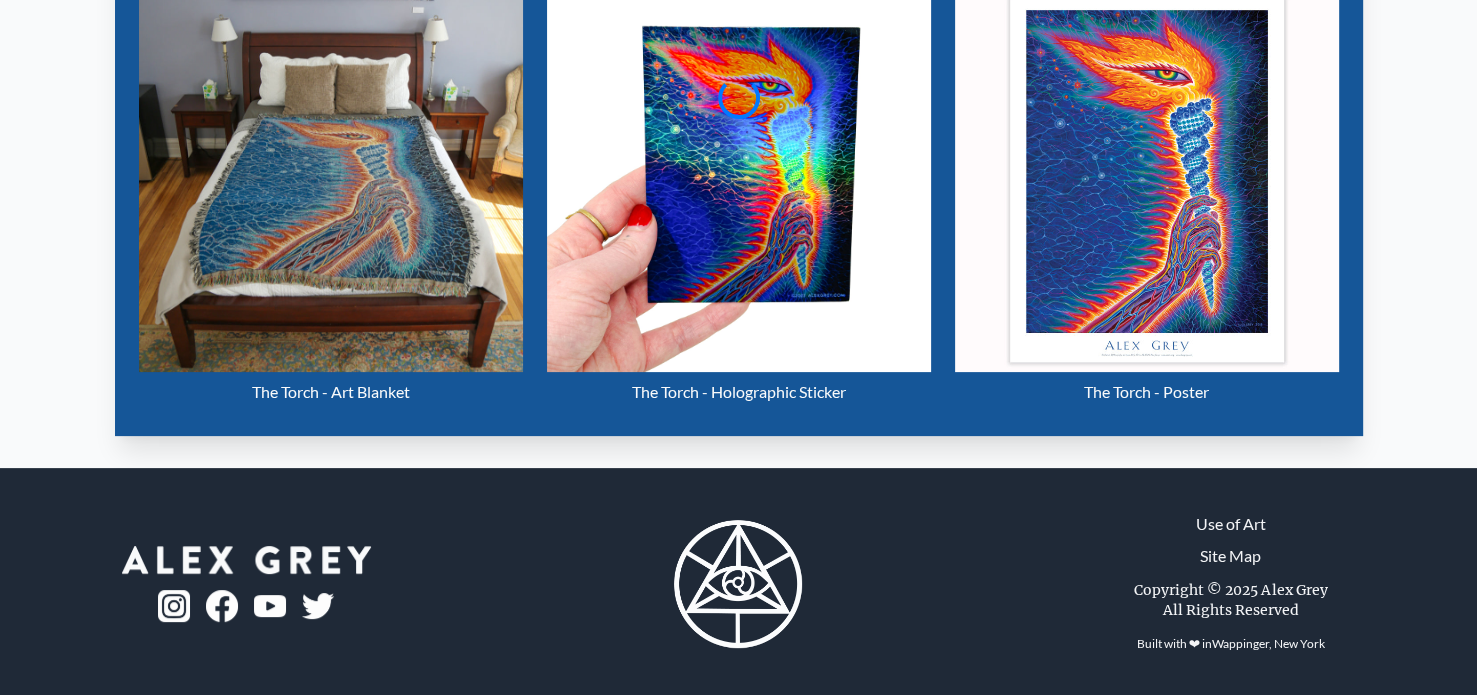 scroll, scrollTop: 442, scrollLeft: 0, axis: vertical 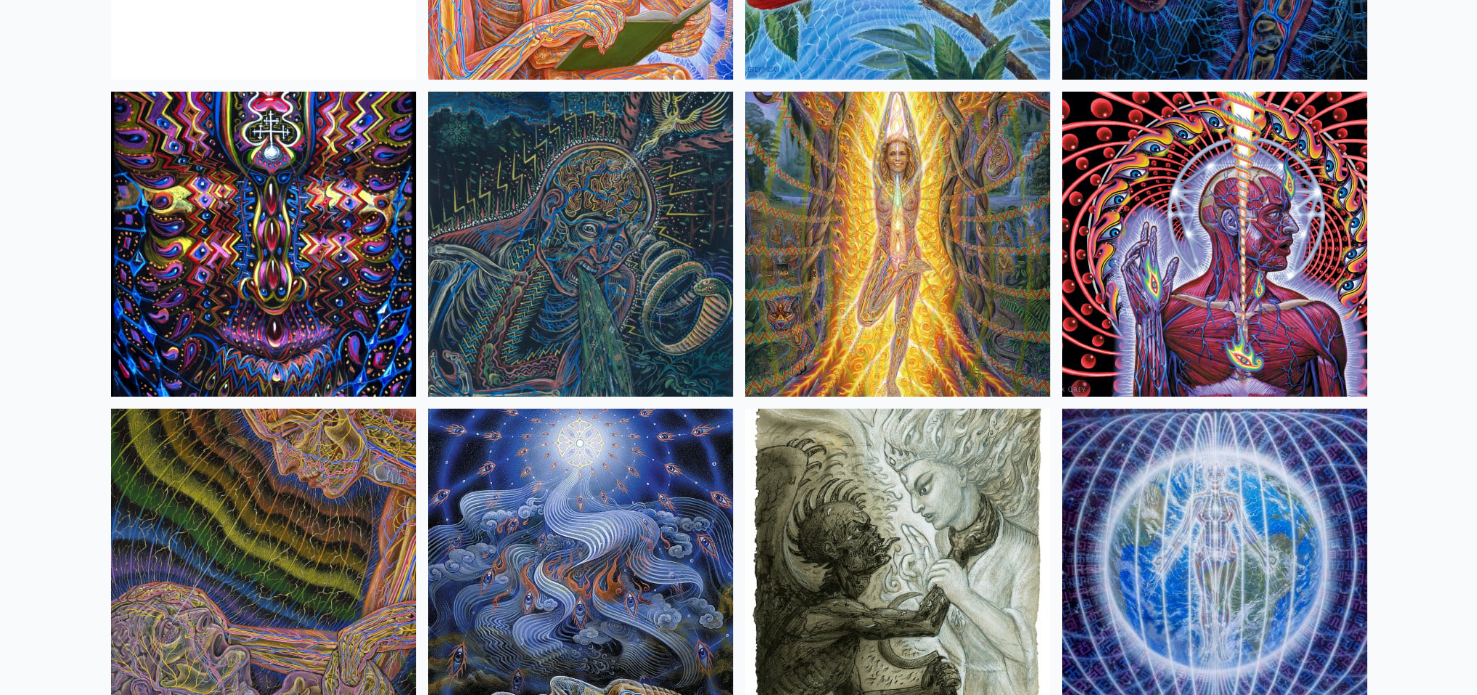 click at bounding box center [1214, 244] 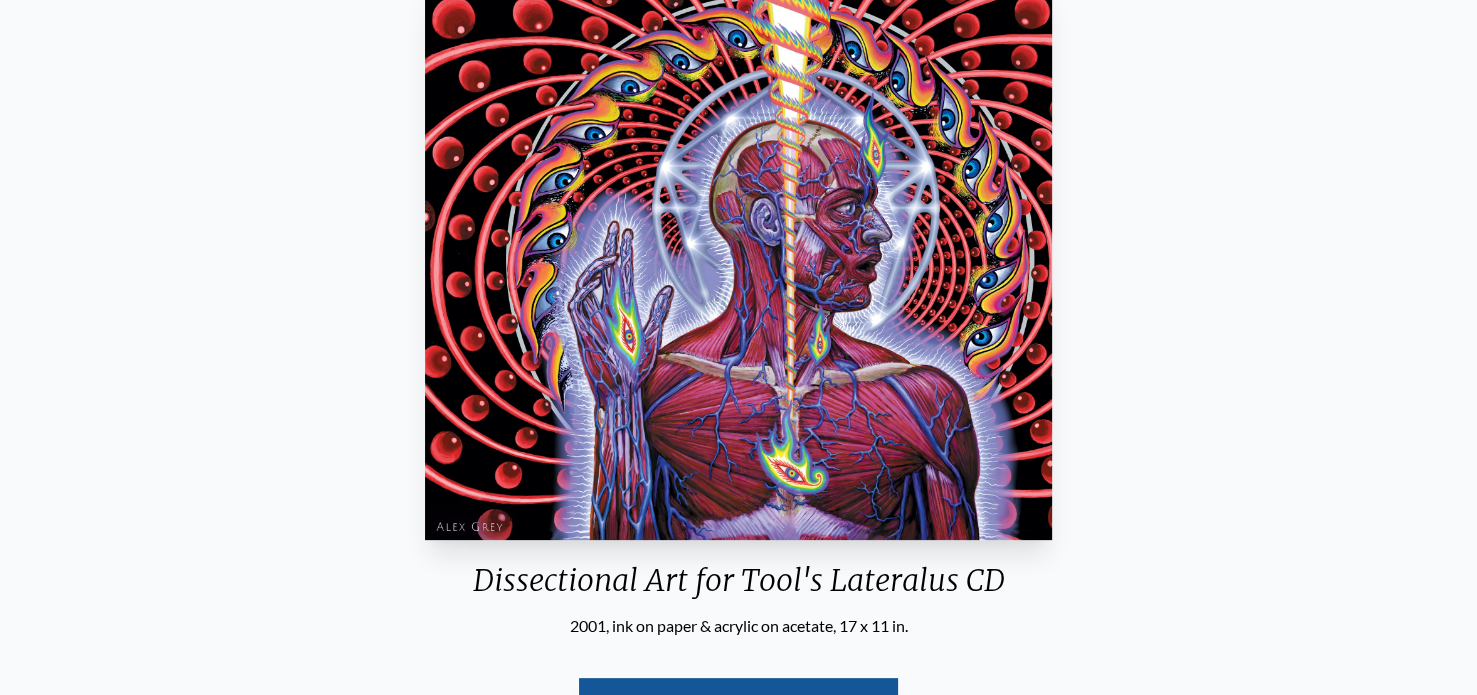 scroll, scrollTop: 300, scrollLeft: 0, axis: vertical 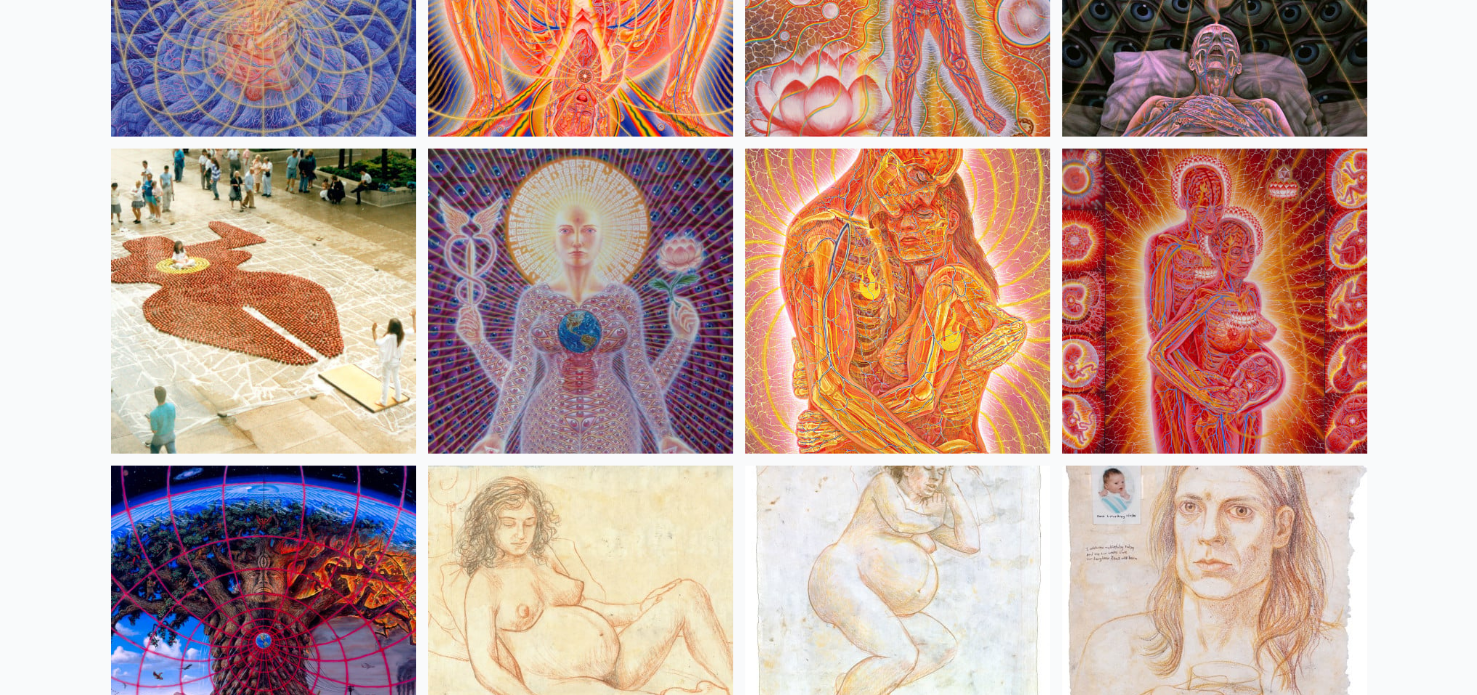click at bounding box center [897, 301] 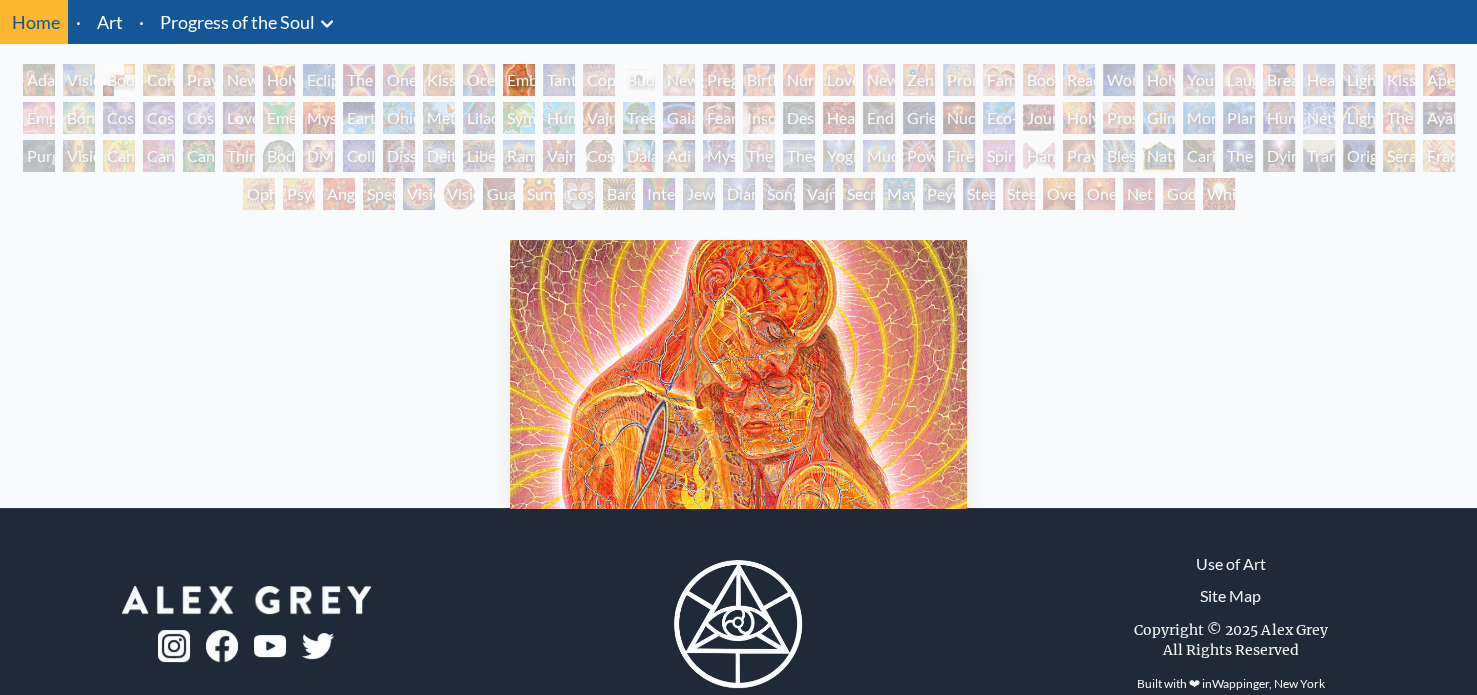scroll, scrollTop: 107, scrollLeft: 0, axis: vertical 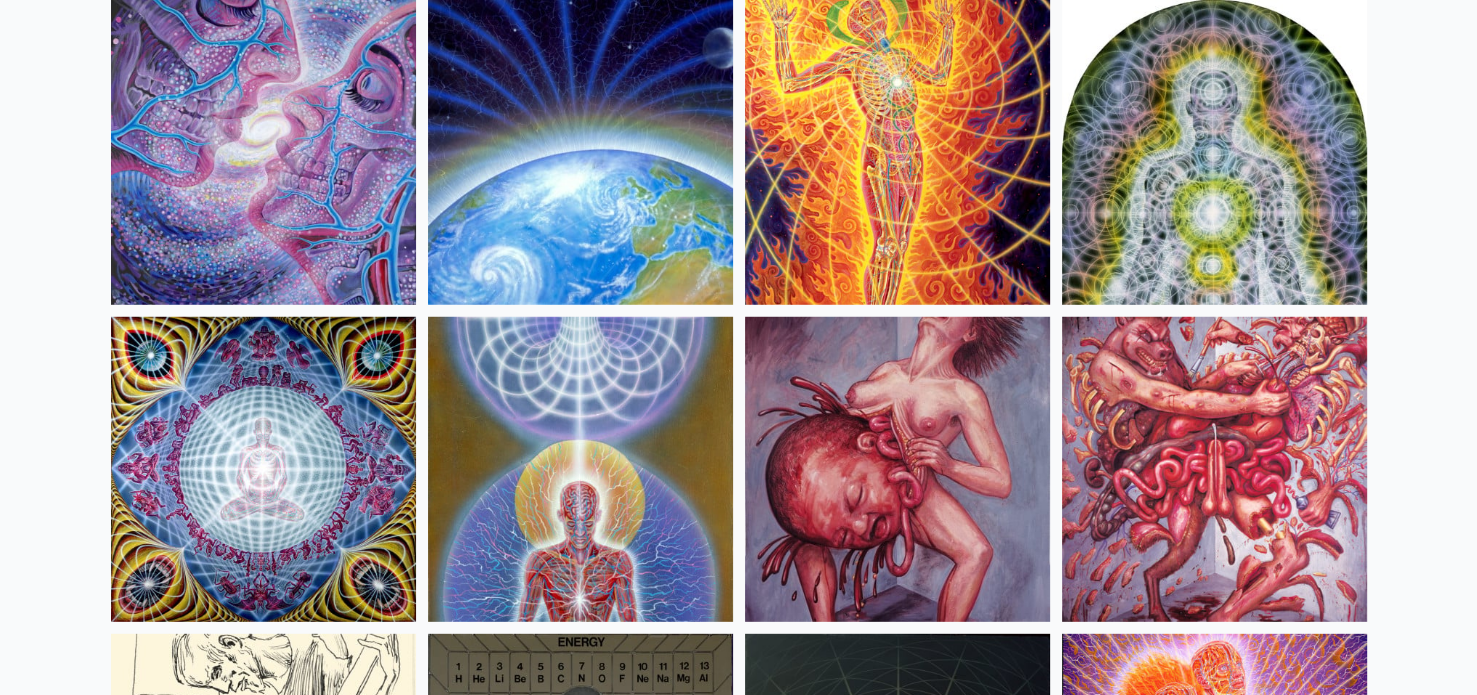 click at bounding box center [897, 152] 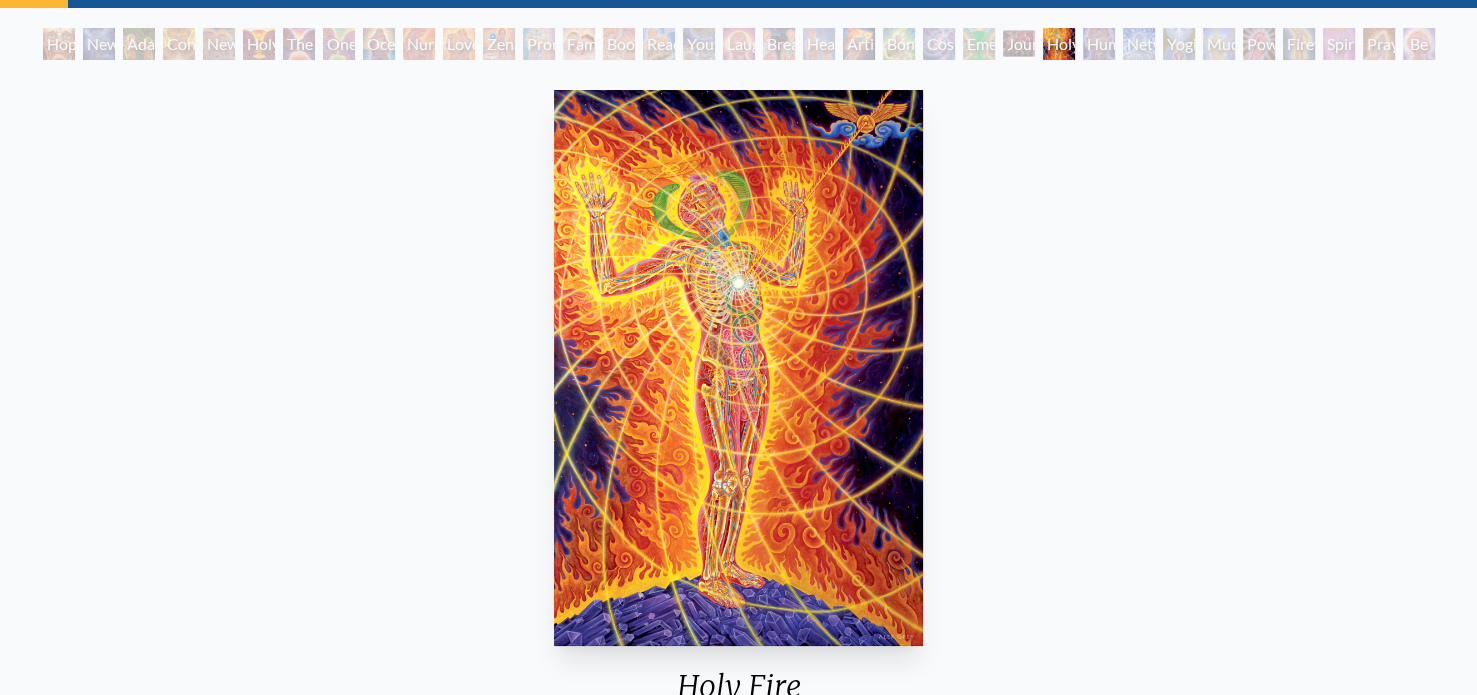 scroll, scrollTop: 100, scrollLeft: 0, axis: vertical 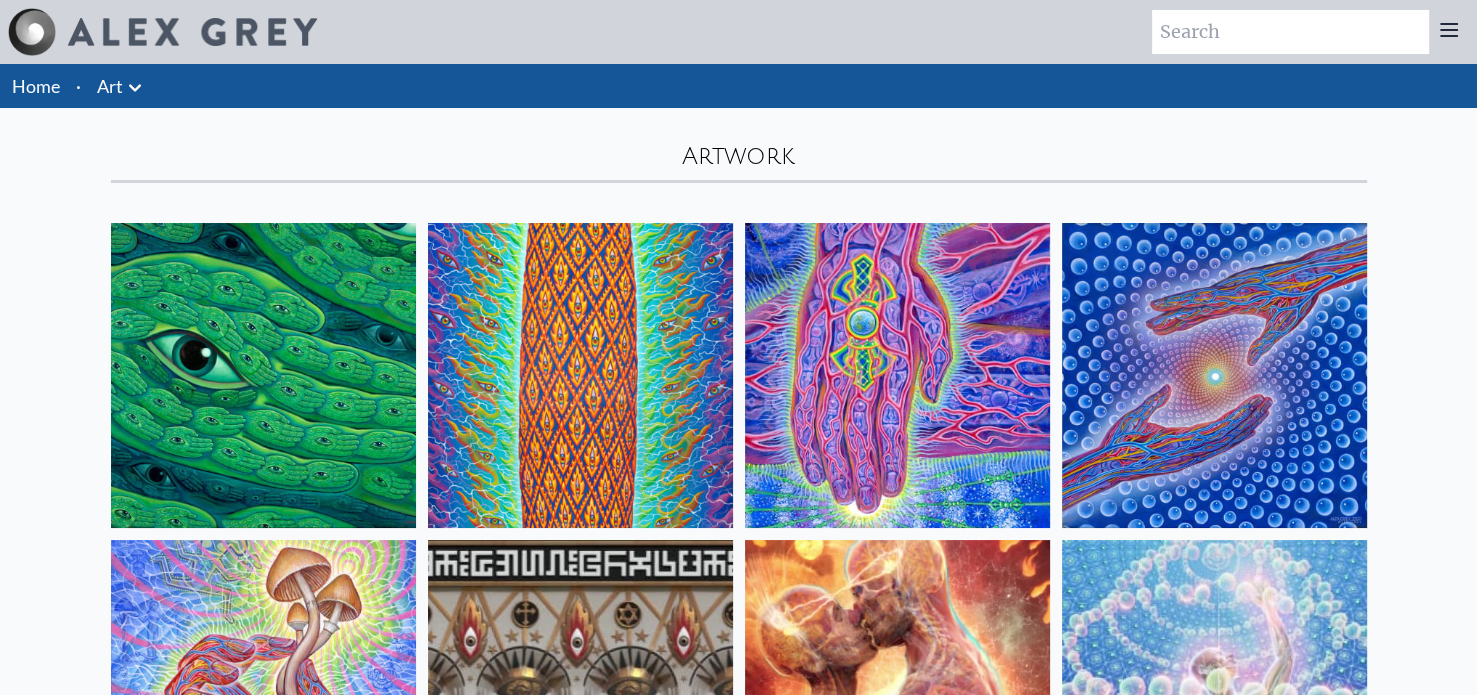 drag, startPoint x: 36, startPoint y: 345, endPoint x: 29, endPoint y: 40, distance: 305.08032 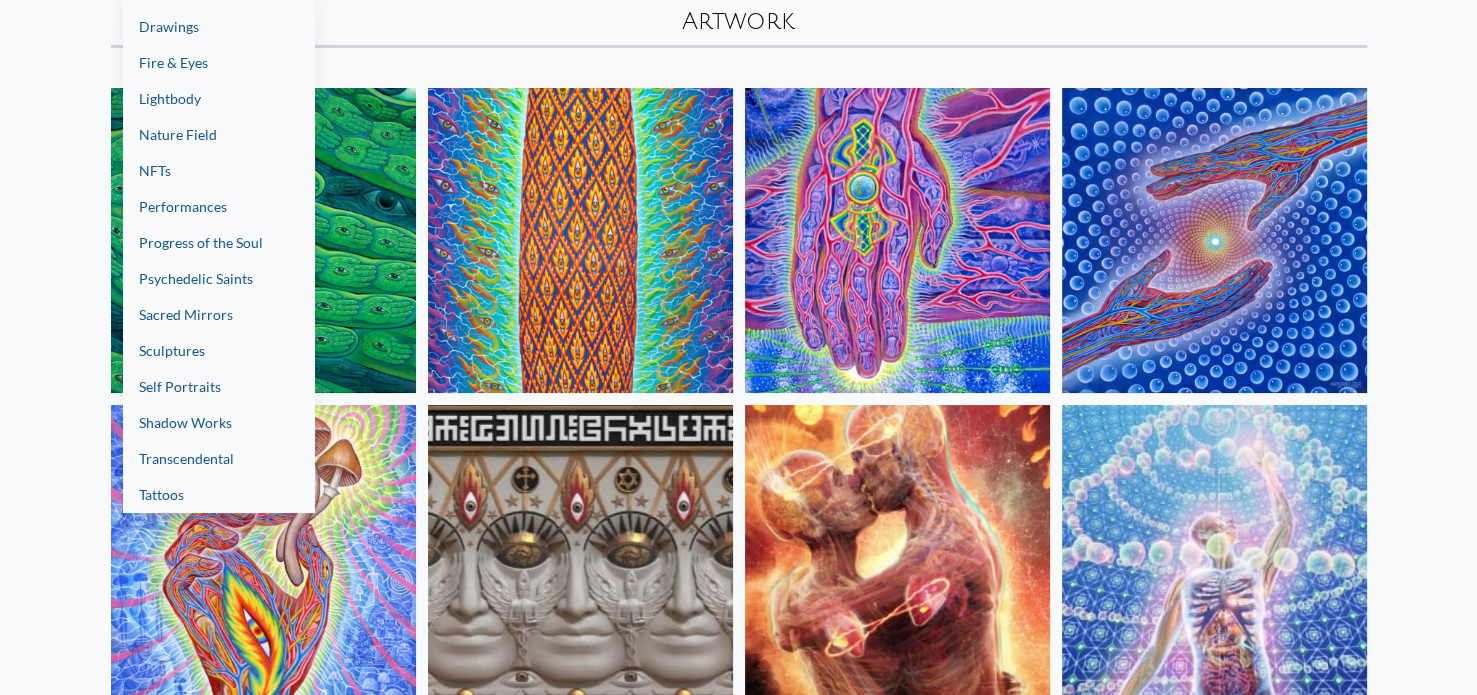 scroll, scrollTop: 100, scrollLeft: 0, axis: vertical 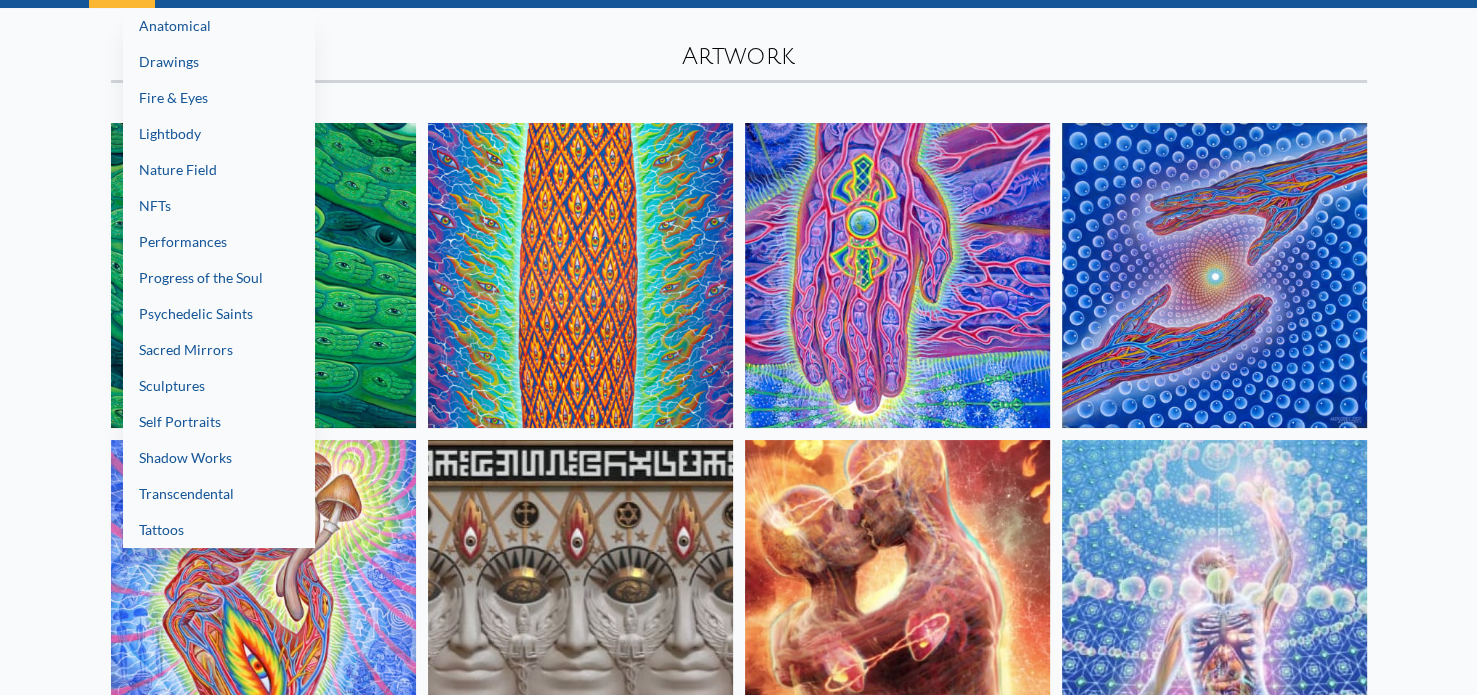 click at bounding box center (738, 347) 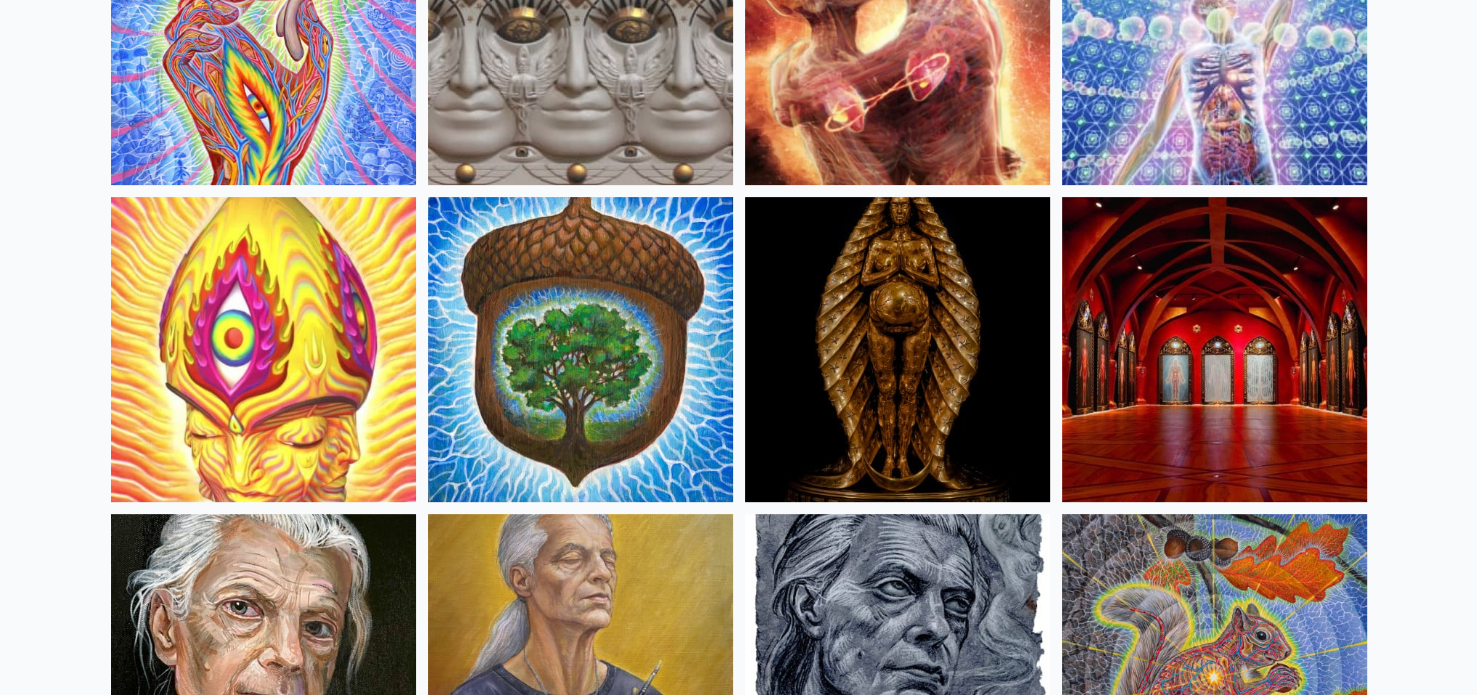 scroll, scrollTop: 0, scrollLeft: 0, axis: both 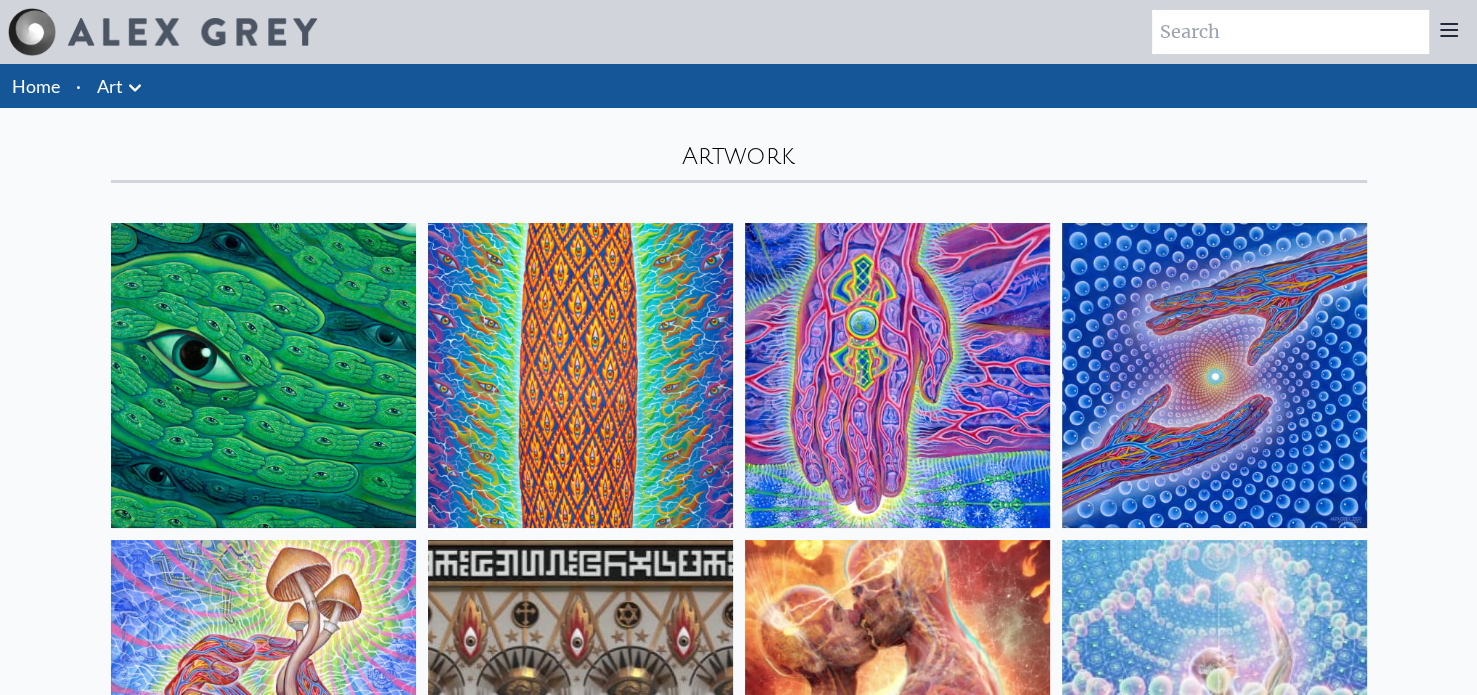 click on "Home" at bounding box center [36, 86] 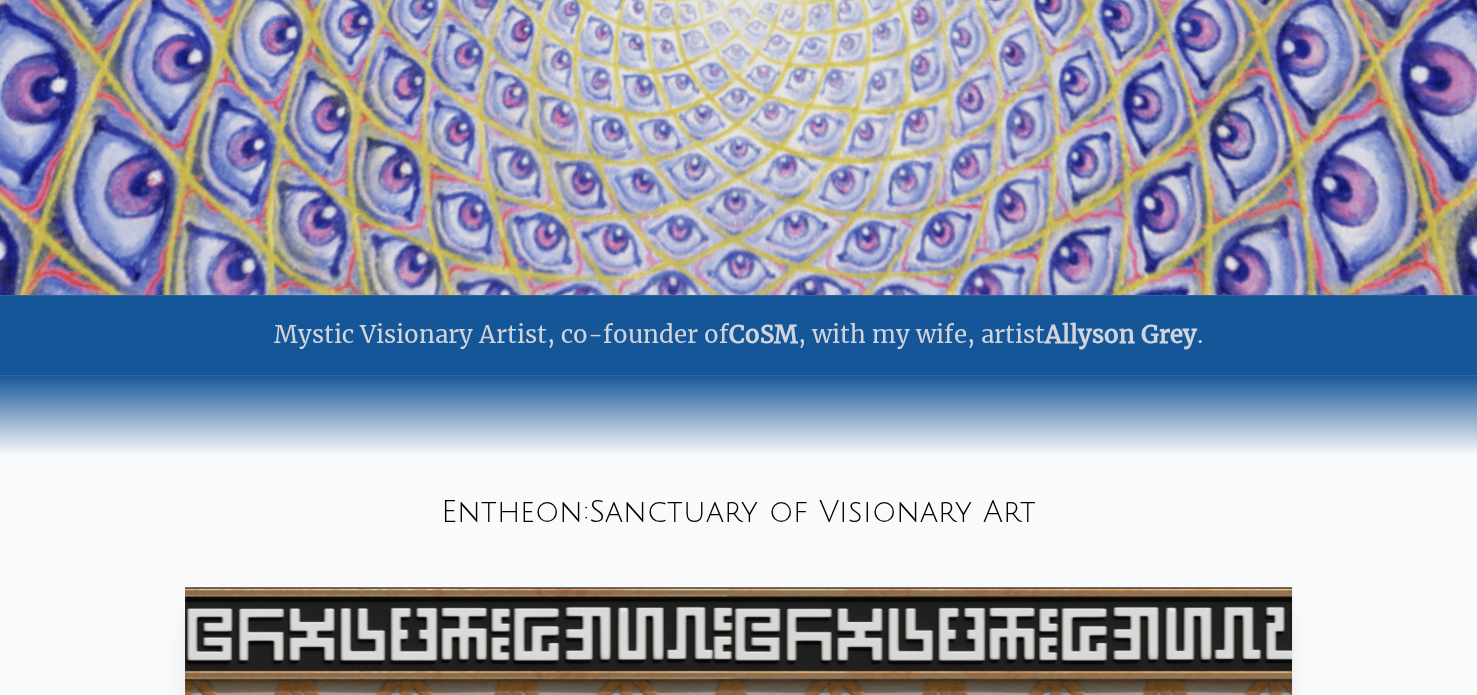scroll, scrollTop: 500, scrollLeft: 0, axis: vertical 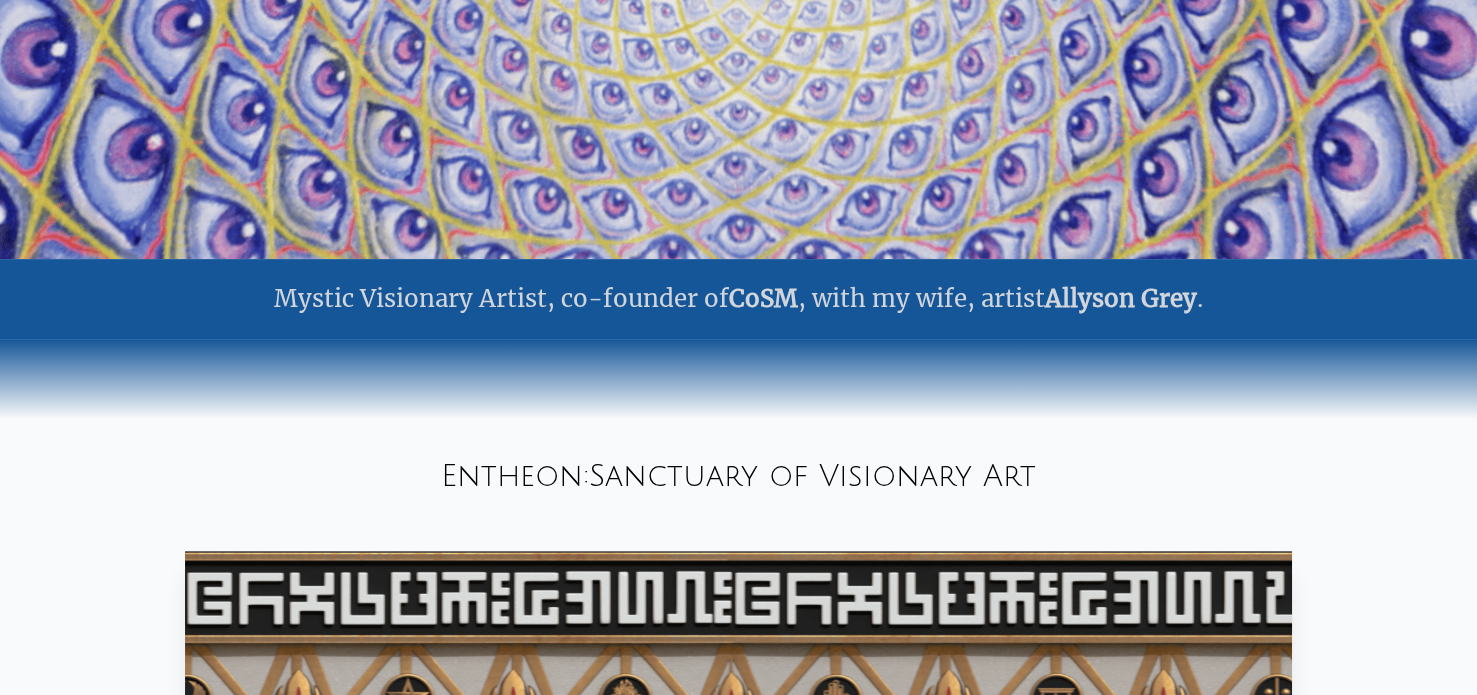 click on "CoSM" at bounding box center (763, 298) 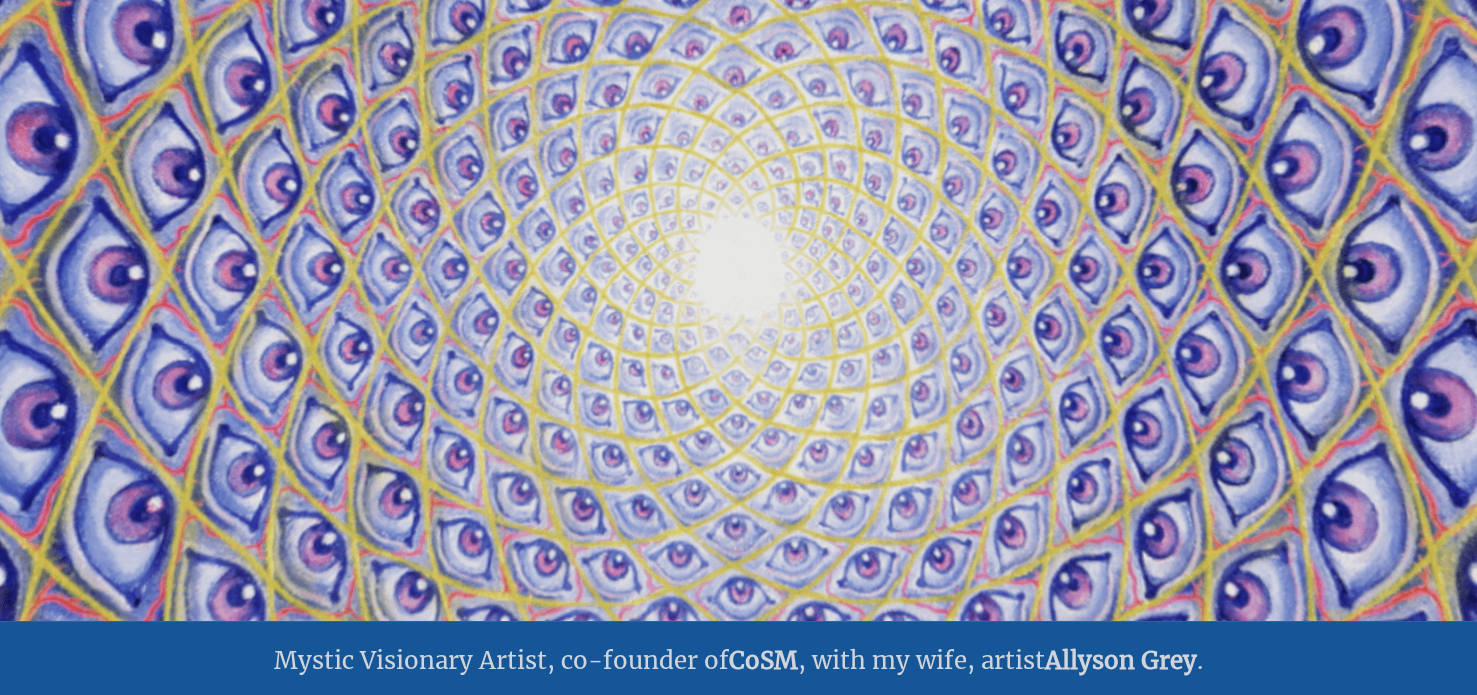 scroll, scrollTop: 0, scrollLeft: 0, axis: both 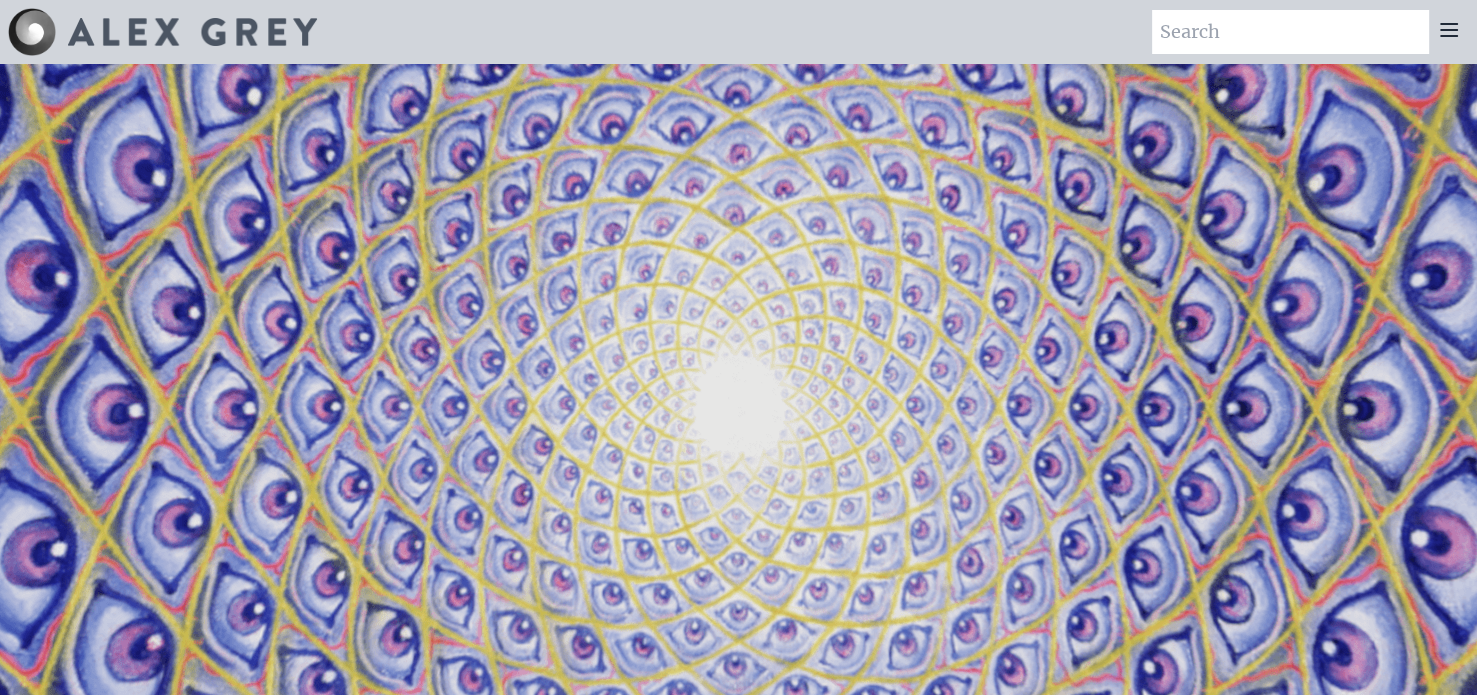 click 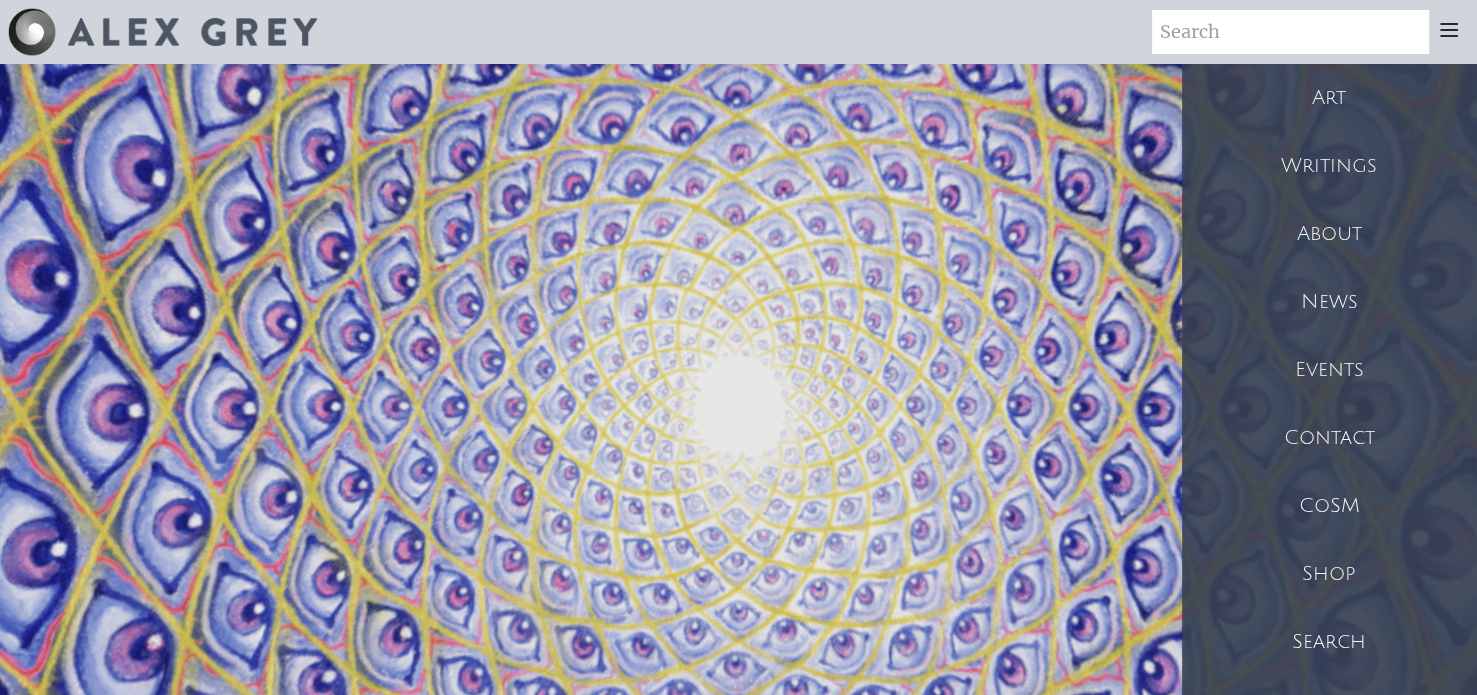 click on "Shop" at bounding box center (1329, 574) 